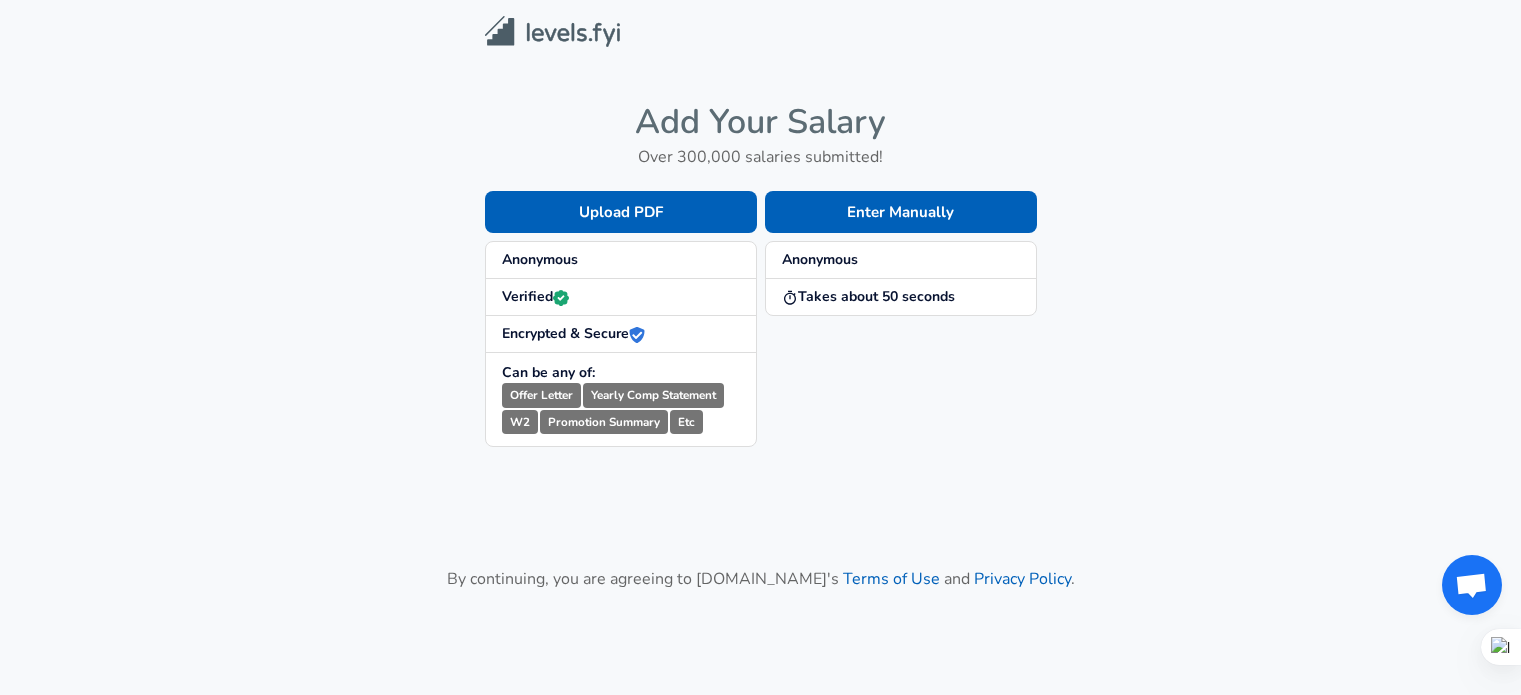 scroll, scrollTop: 0, scrollLeft: 0, axis: both 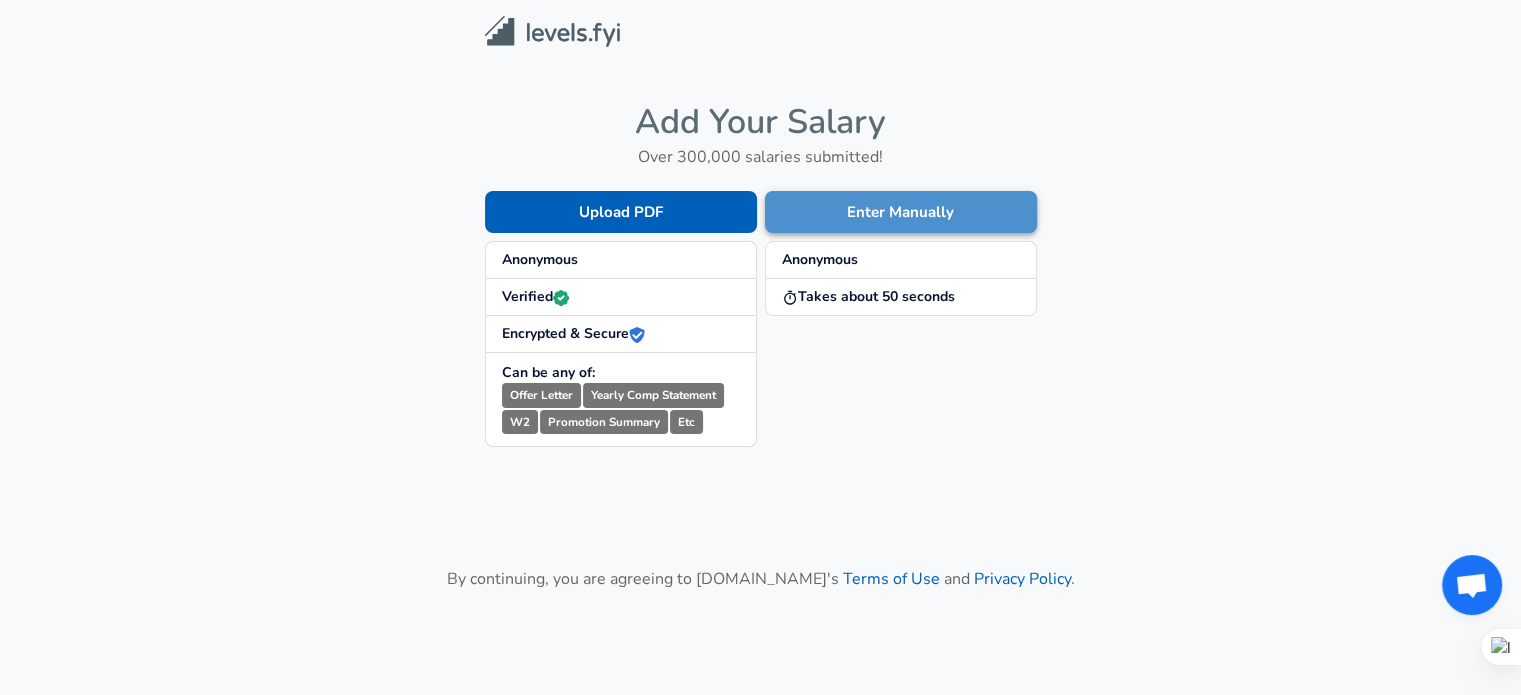 click on "Enter Manually" at bounding box center [901, 212] 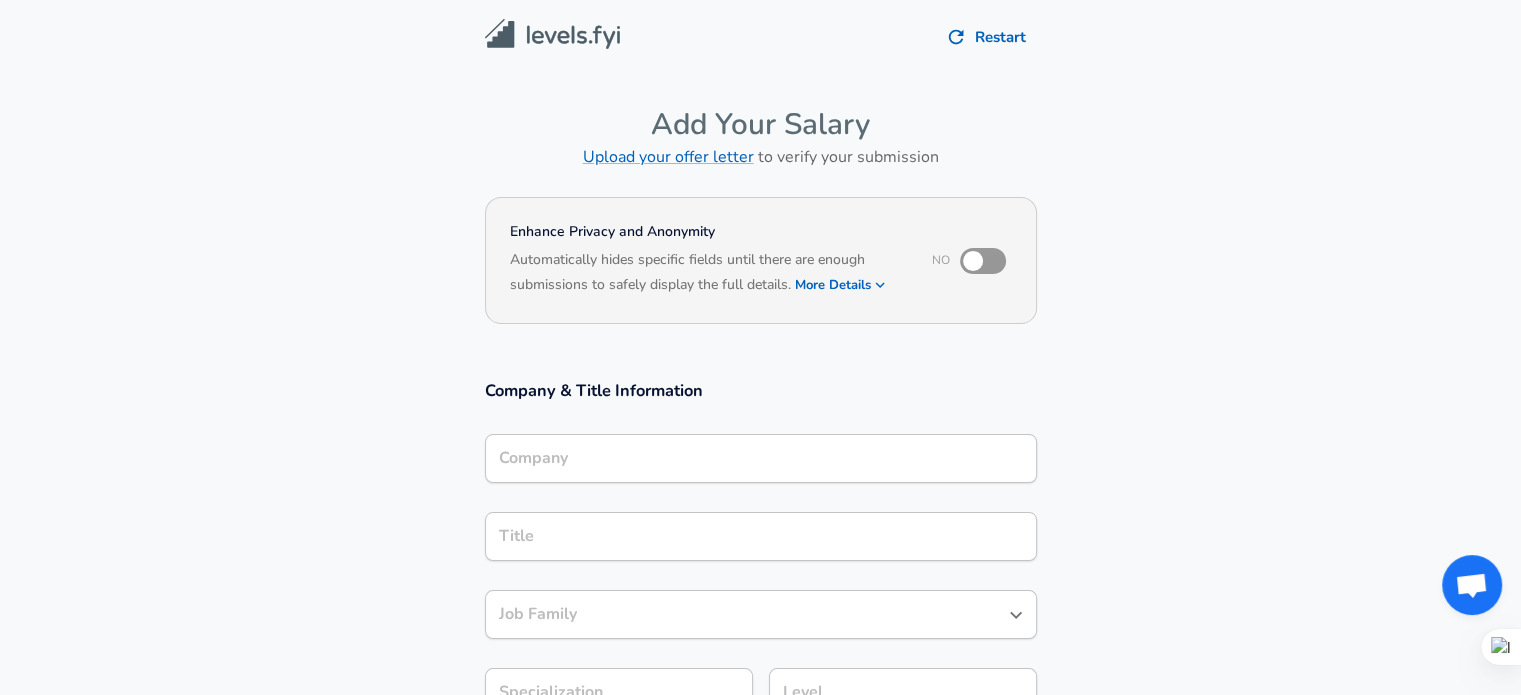 scroll, scrollTop: 20, scrollLeft: 0, axis: vertical 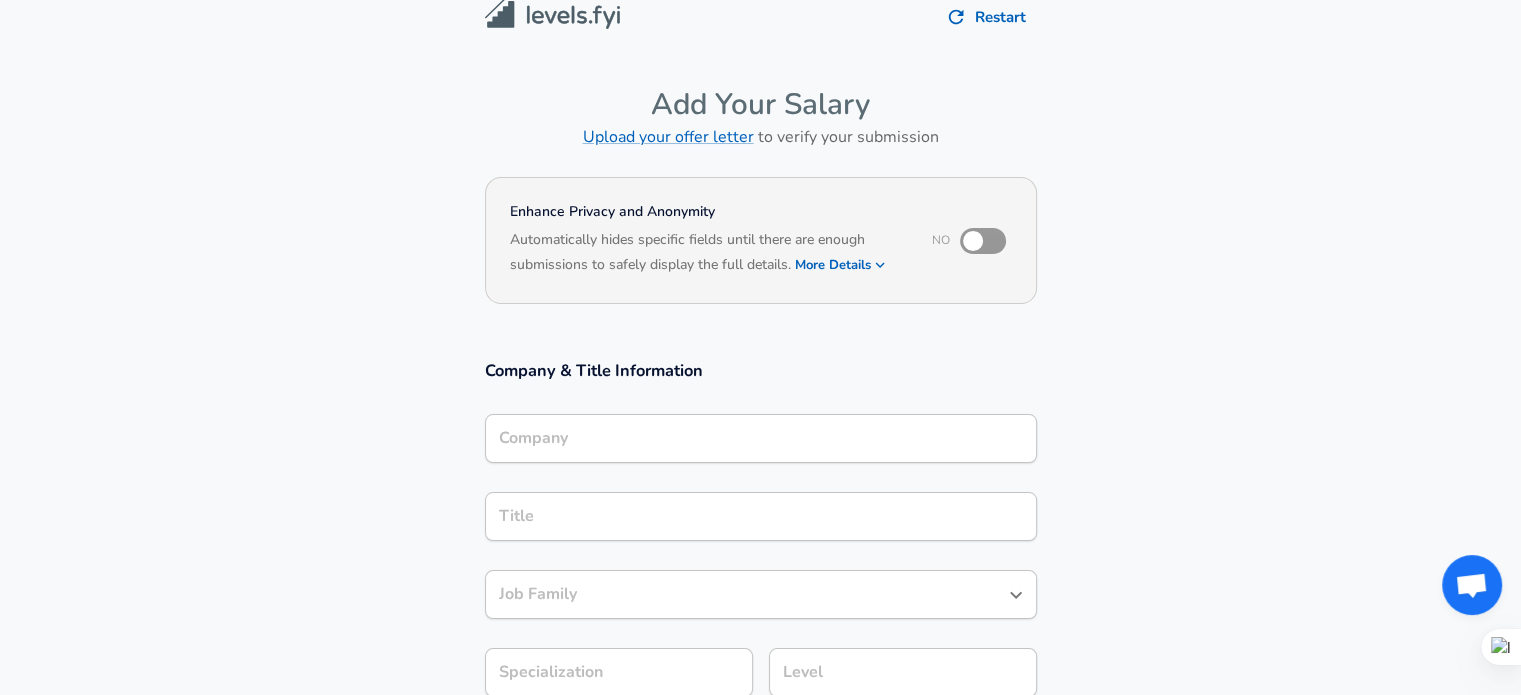 click on "Company" at bounding box center (761, 438) 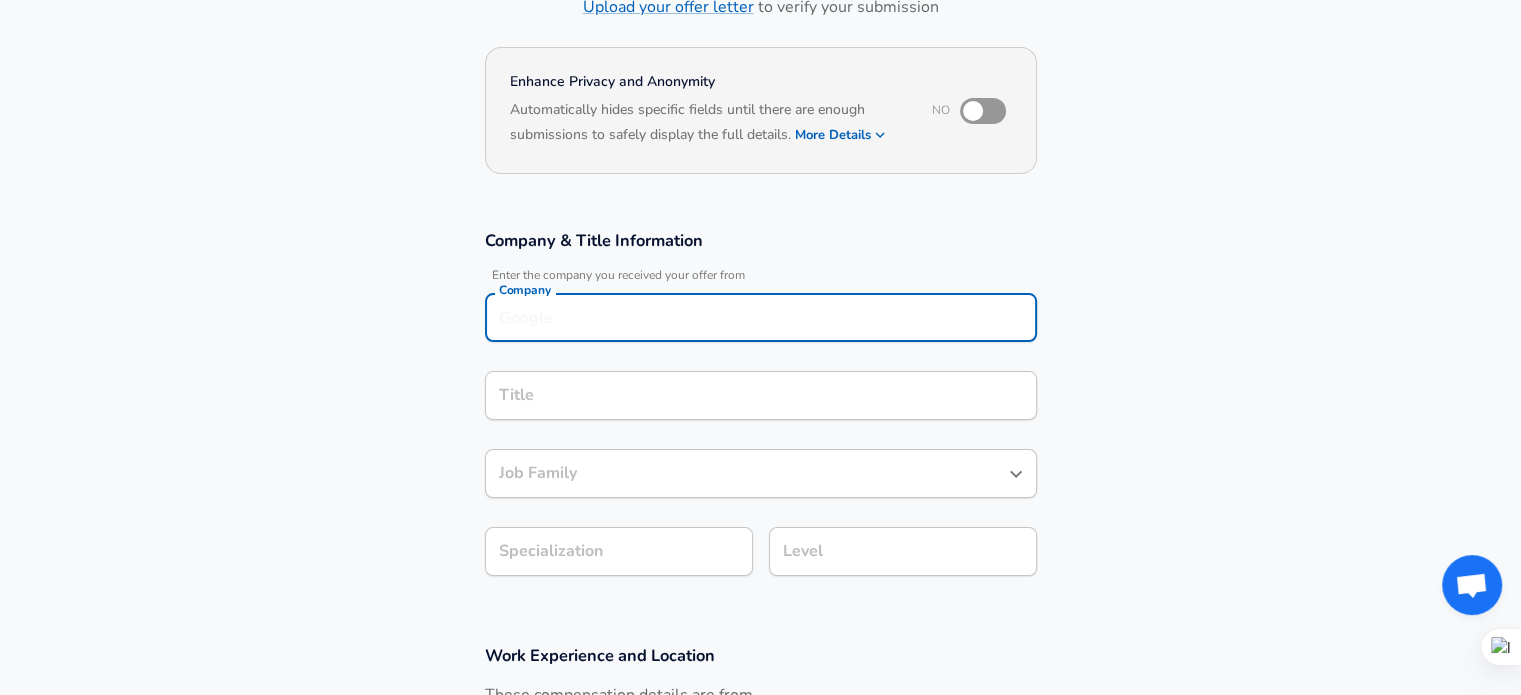 scroll, scrollTop: 148, scrollLeft: 0, axis: vertical 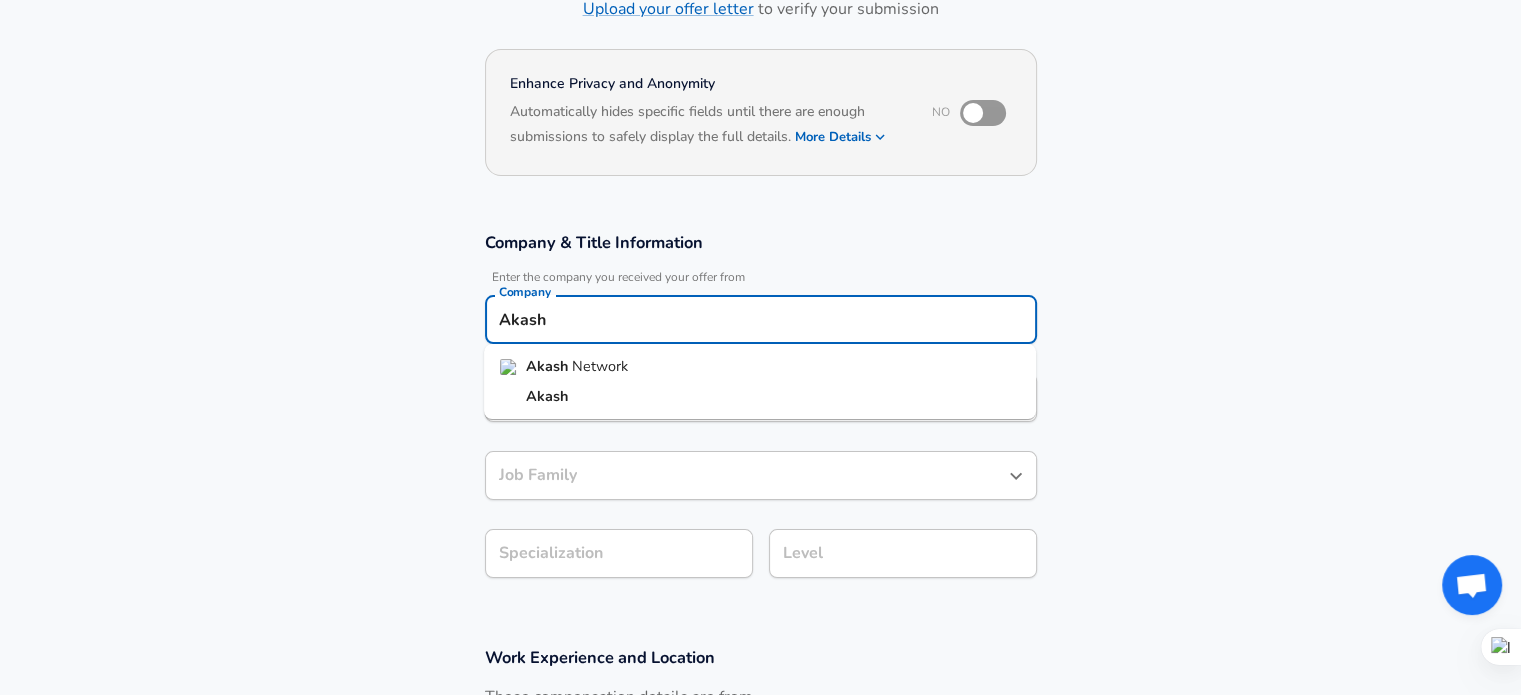 click on "Akash    Network" at bounding box center (760, 367) 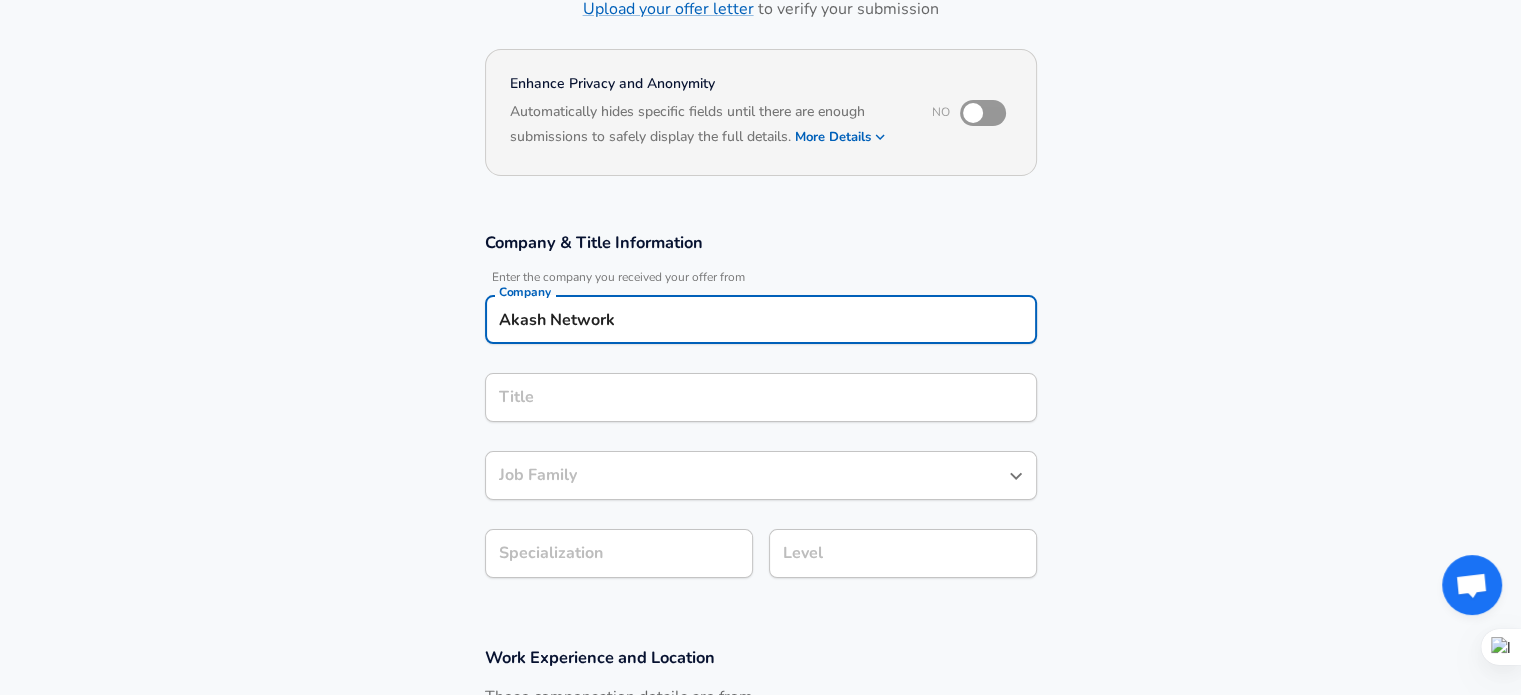 type on "Akash Network" 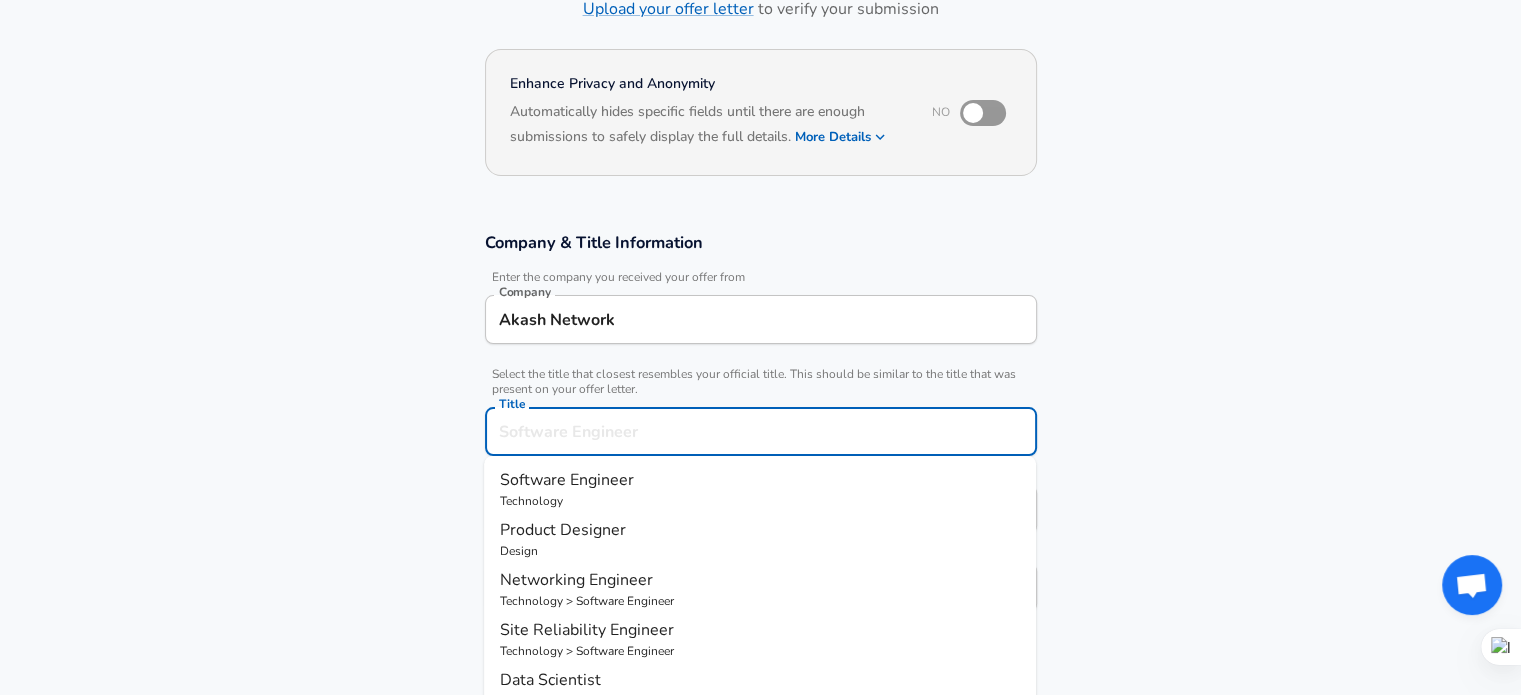scroll, scrollTop: 188, scrollLeft: 0, axis: vertical 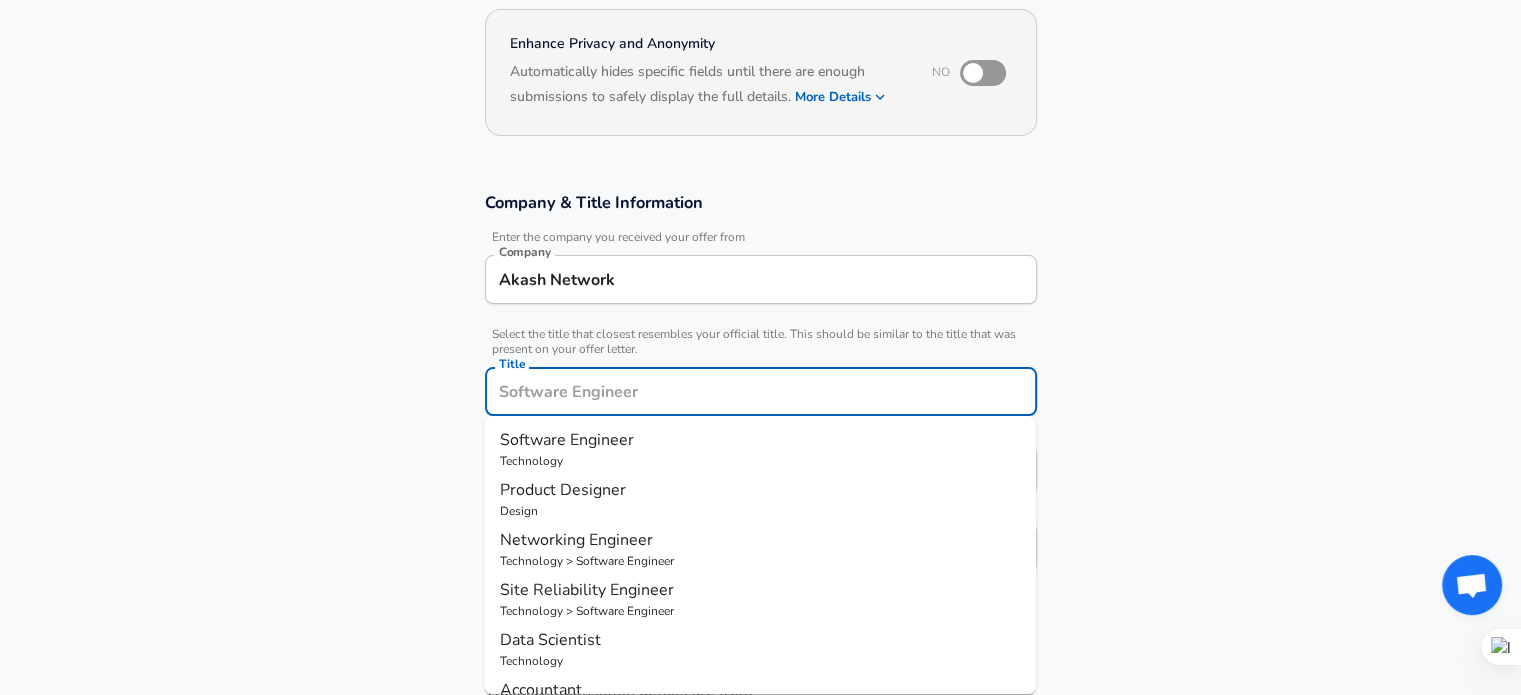 click on "Title" at bounding box center [761, 391] 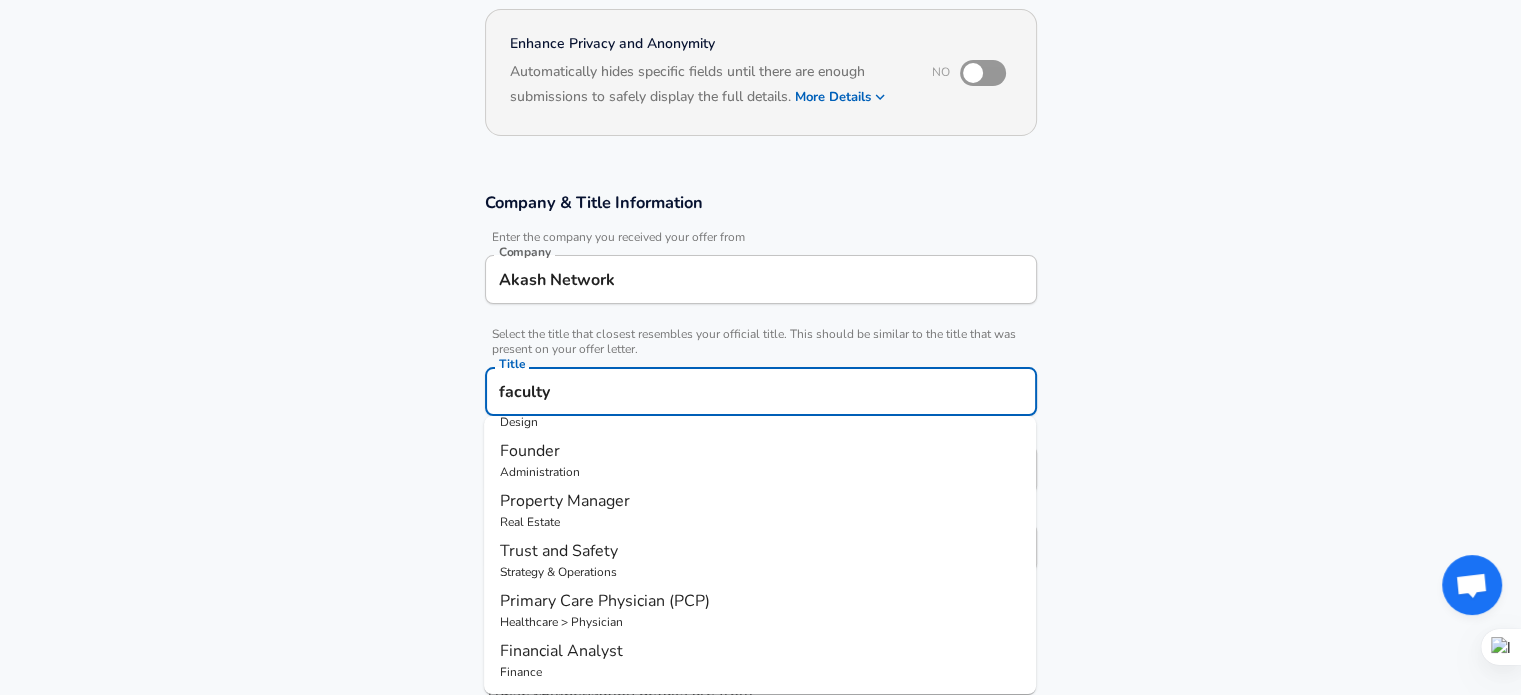 scroll, scrollTop: 237, scrollLeft: 0, axis: vertical 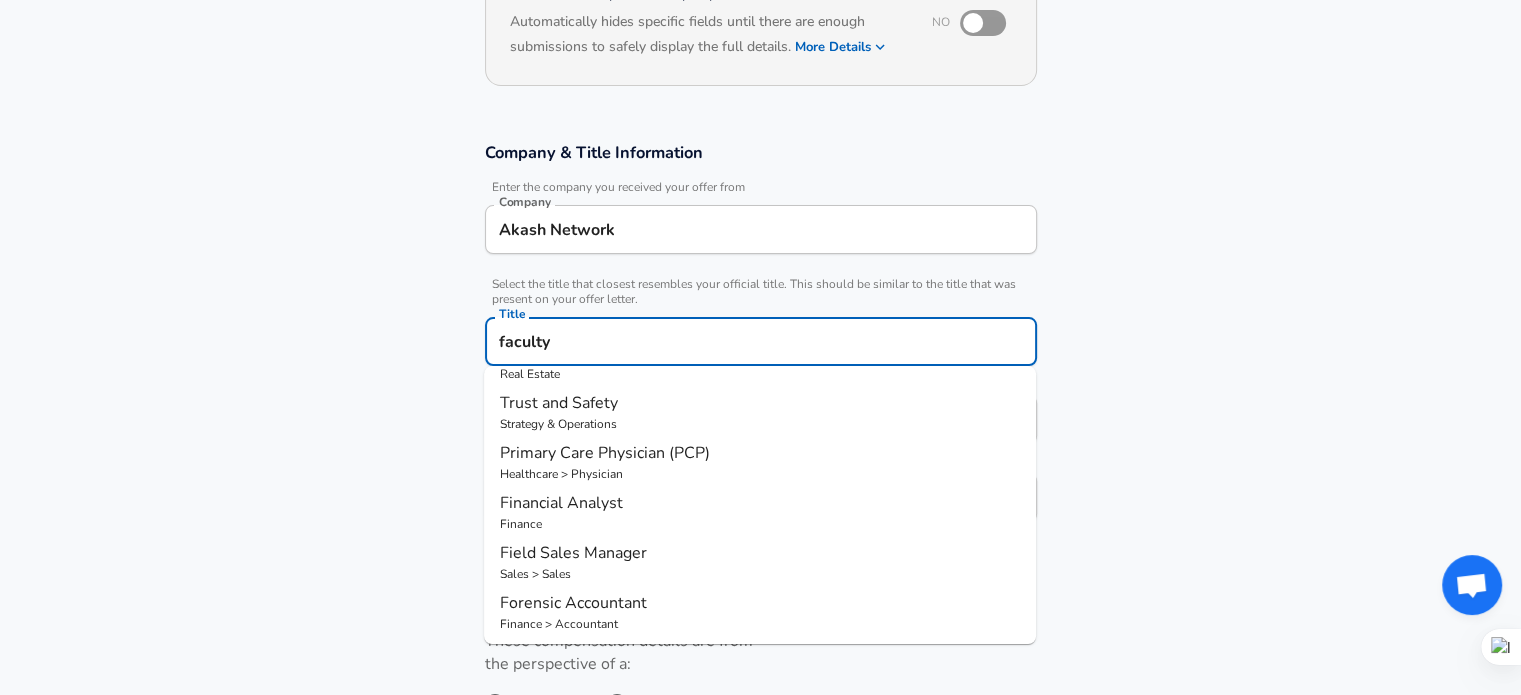 click on "Financial Analyst" at bounding box center [760, 503] 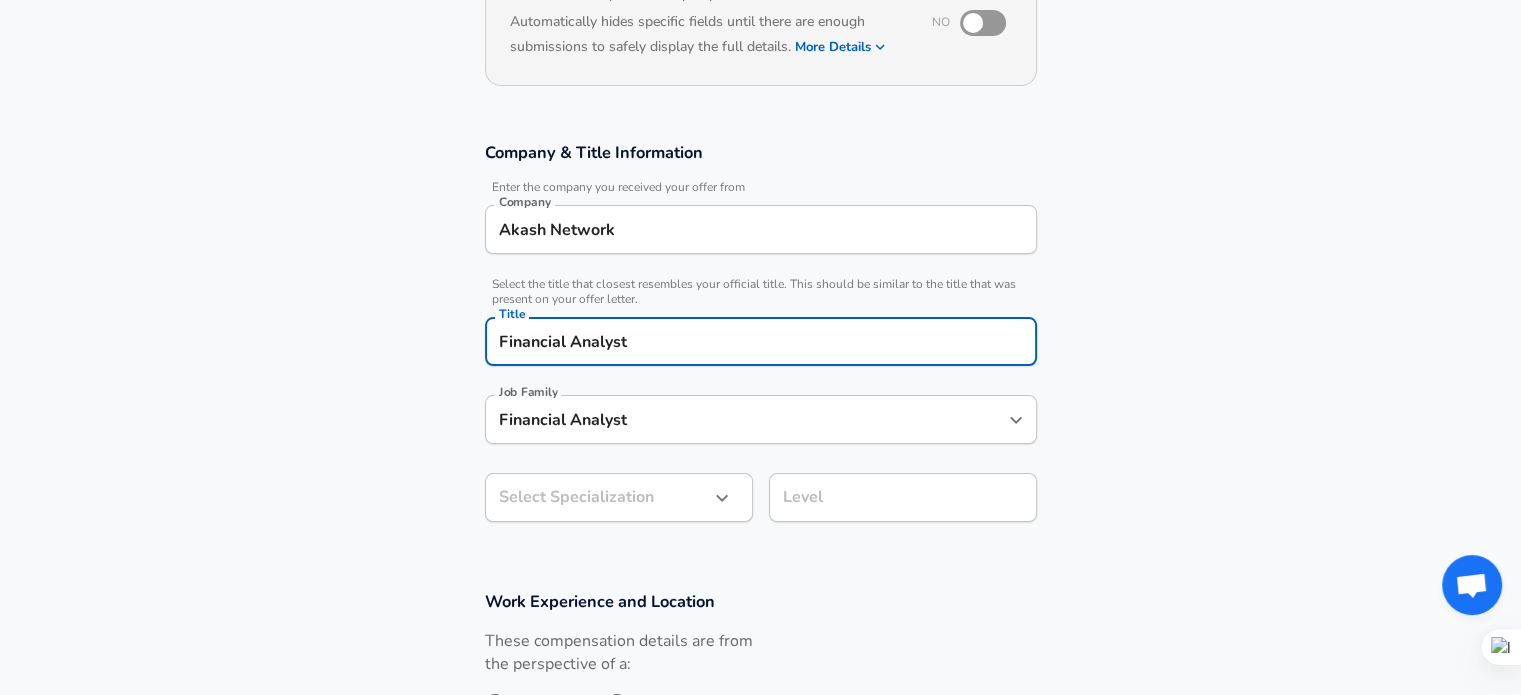 type on "Financial Analyst" 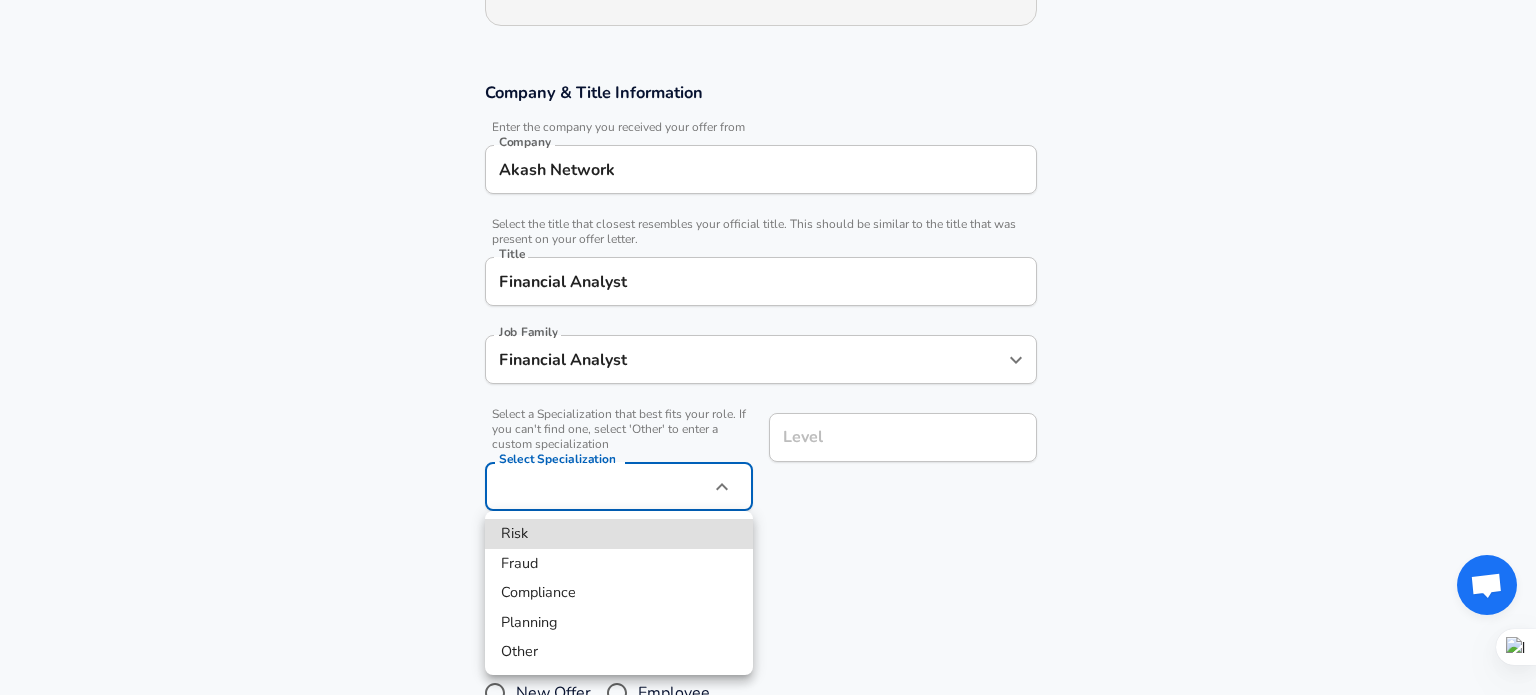 click on "Restart Add Your Salary Upload your offer letter   to verify your submission Enhance Privacy and Anonymity No Automatically hides specific fields until there are enough submissions to safely display the full details.   More Details Based on your submission and the data points that we have already collected, we will automatically hide and anonymize specific fields if there aren't enough data points to remain sufficiently anonymous. Company & Title Information   Enter the company you received your offer from Company Akash Network Company   Select the title that closest resembles your official title. This should be similar to the title that was present on your offer letter. Title Financial Analyst Title Job Family Financial Analyst Job Family   Select a Specialization that best fits your role. If you can't find one, select 'Other' to enter a custom specialization Select Specialization ​ Select Specialization Level Level Work Experience and Location These compensation details are from the perspective of a:" at bounding box center [768, 49] 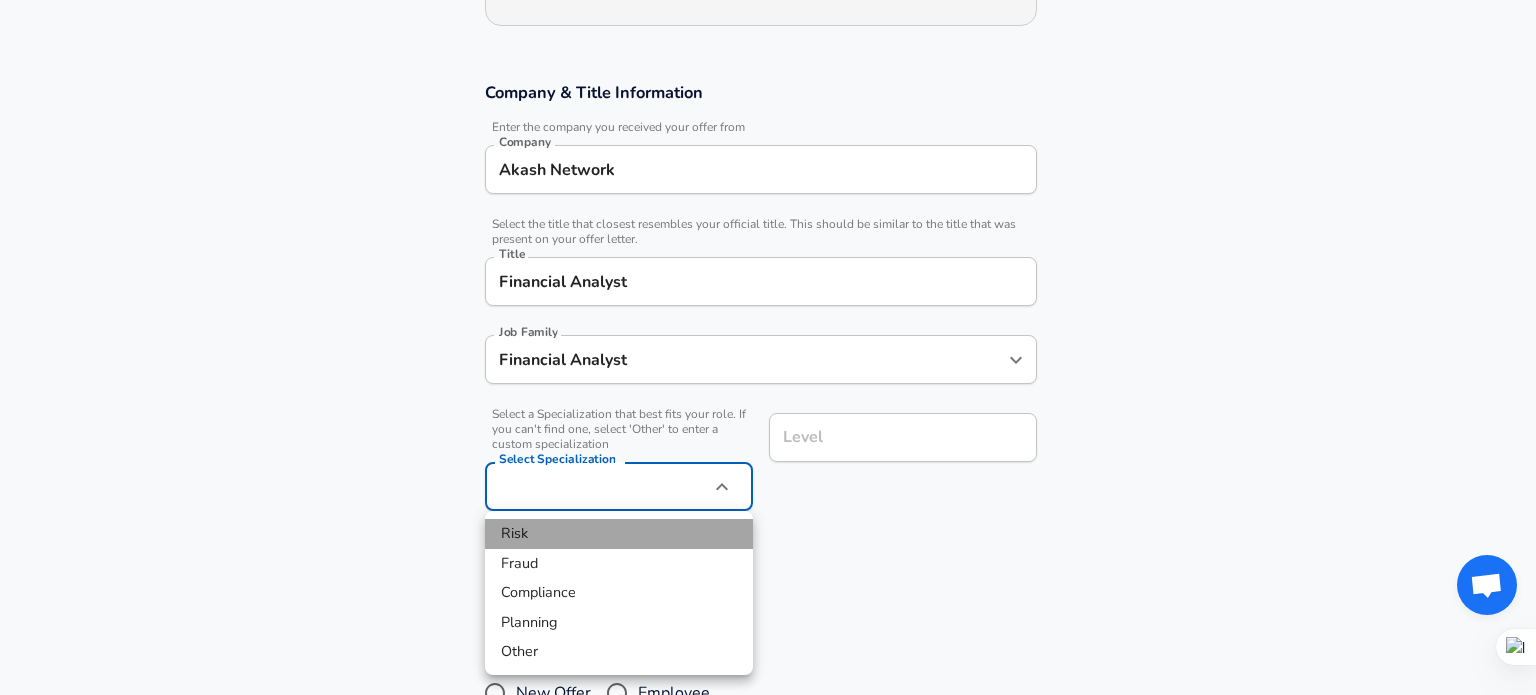 click on "Risk" at bounding box center [619, 534] 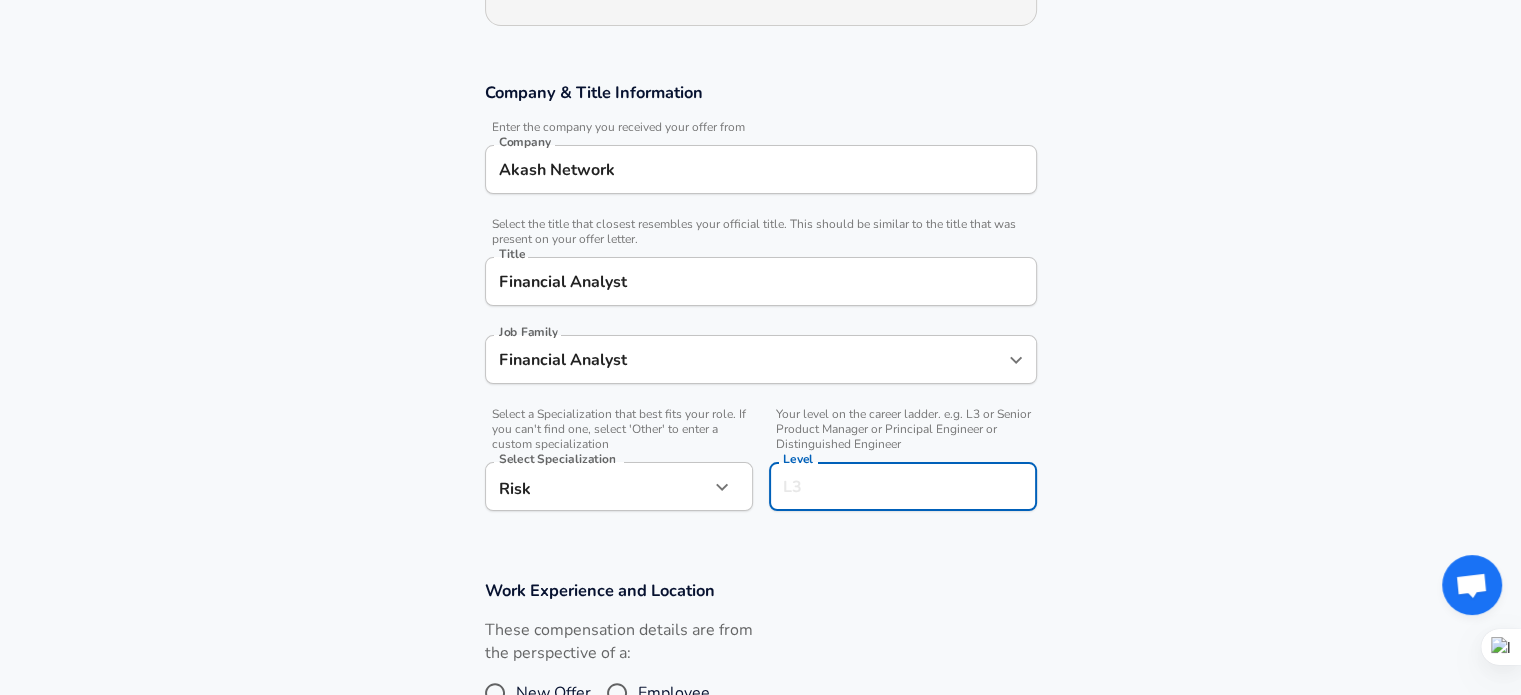 scroll, scrollTop: 338, scrollLeft: 0, axis: vertical 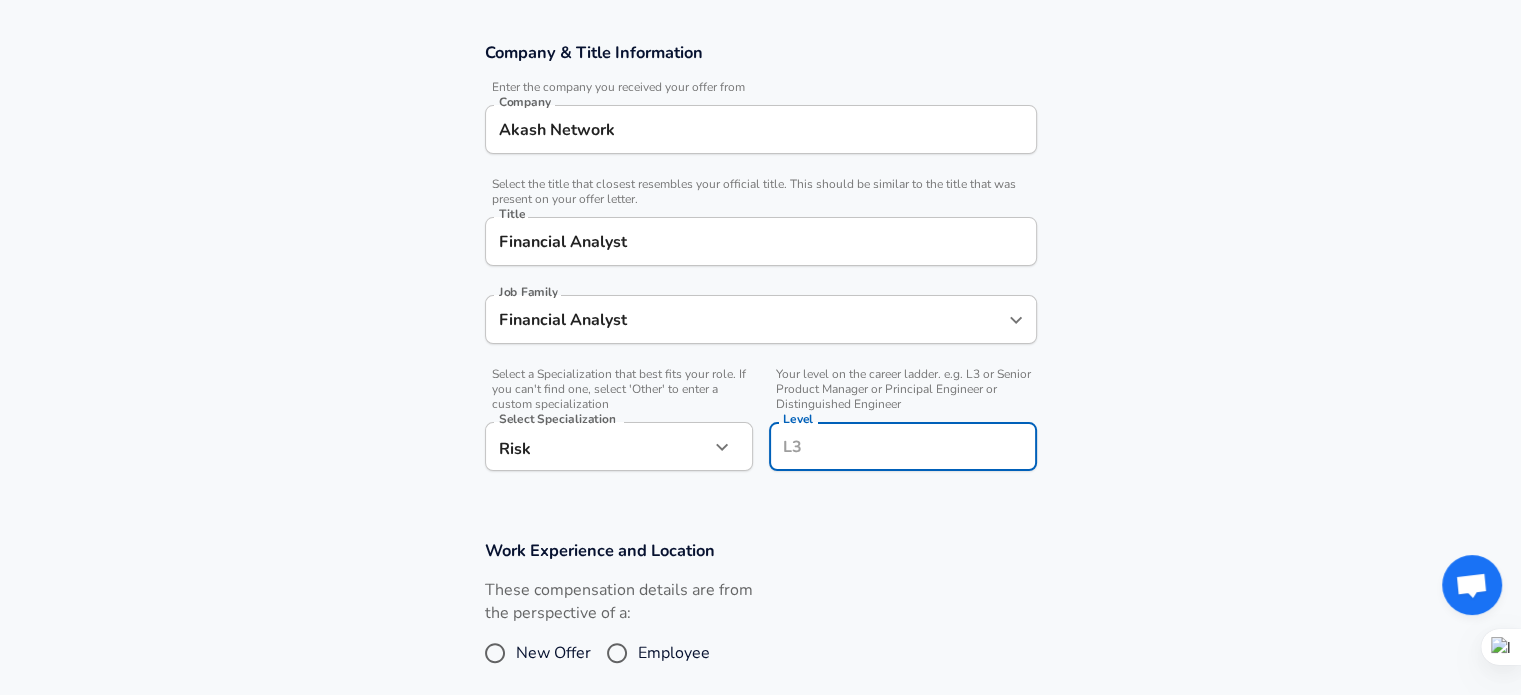 click on "Level" at bounding box center [903, 446] 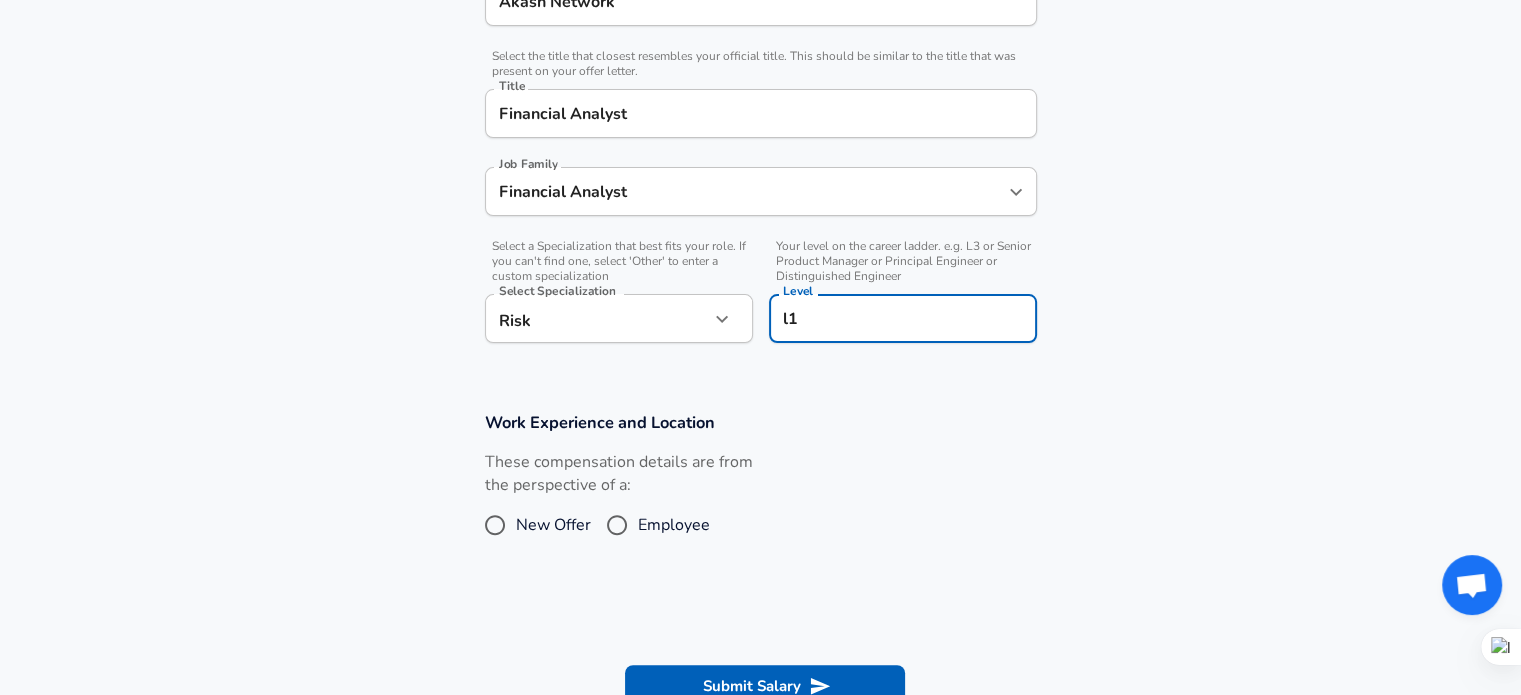 scroll, scrollTop: 467, scrollLeft: 0, axis: vertical 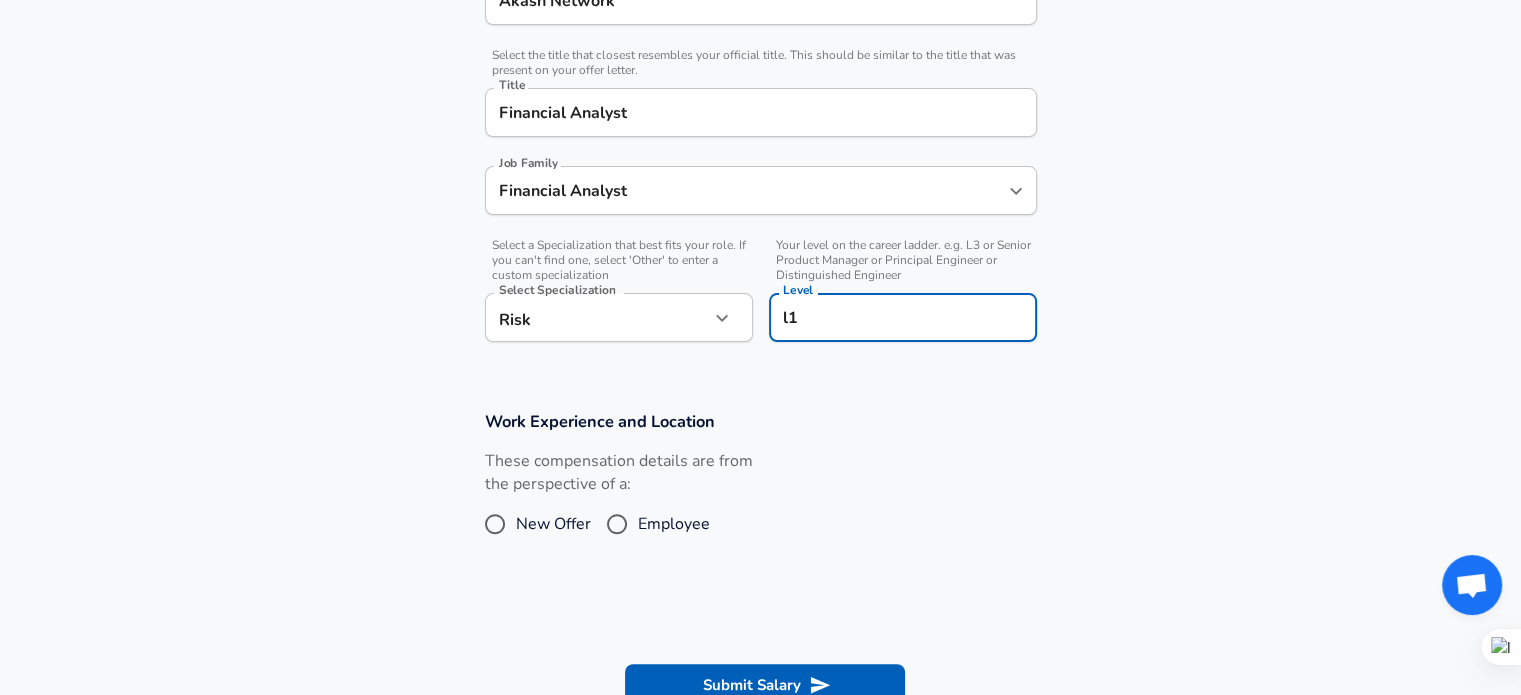 type on "l1" 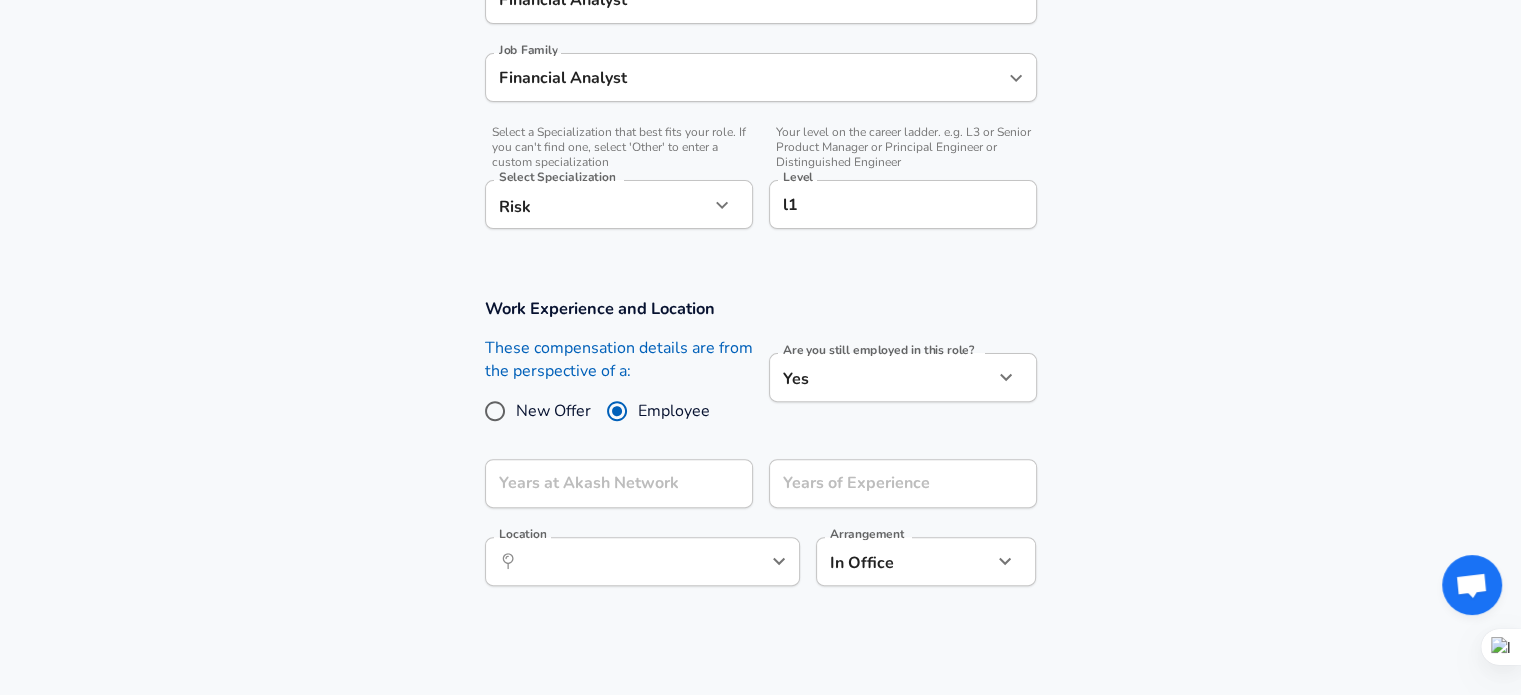 scroll, scrollTop: 583, scrollLeft: 0, axis: vertical 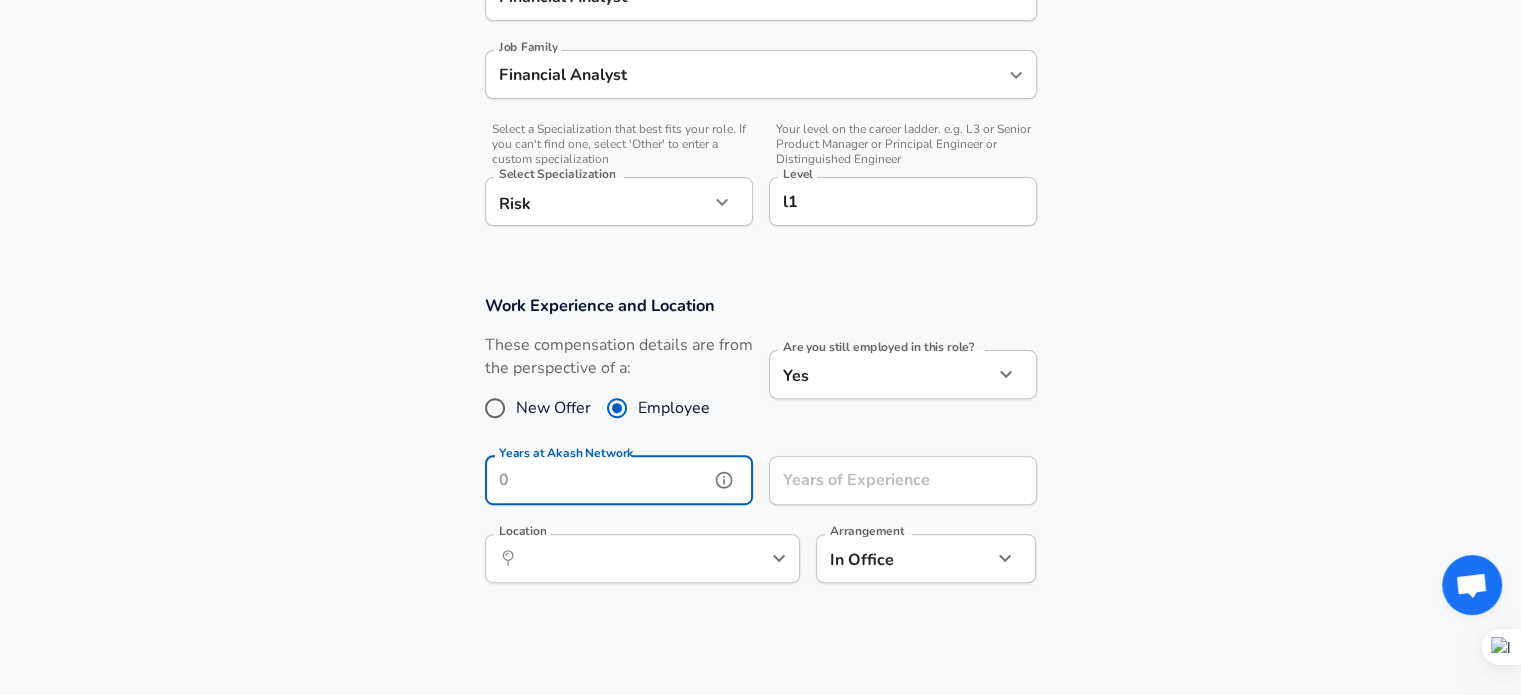 click on "Years at Akash Network" at bounding box center [597, 480] 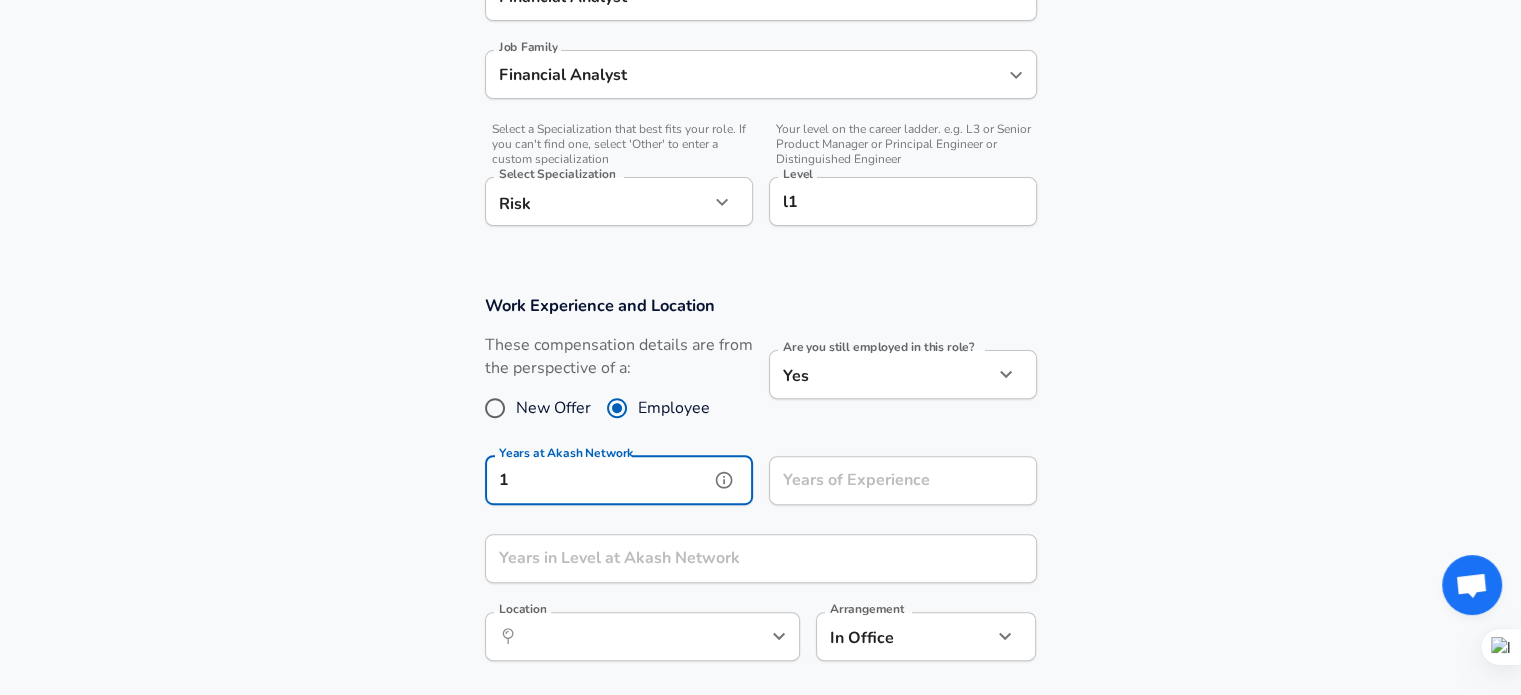 type on "1" 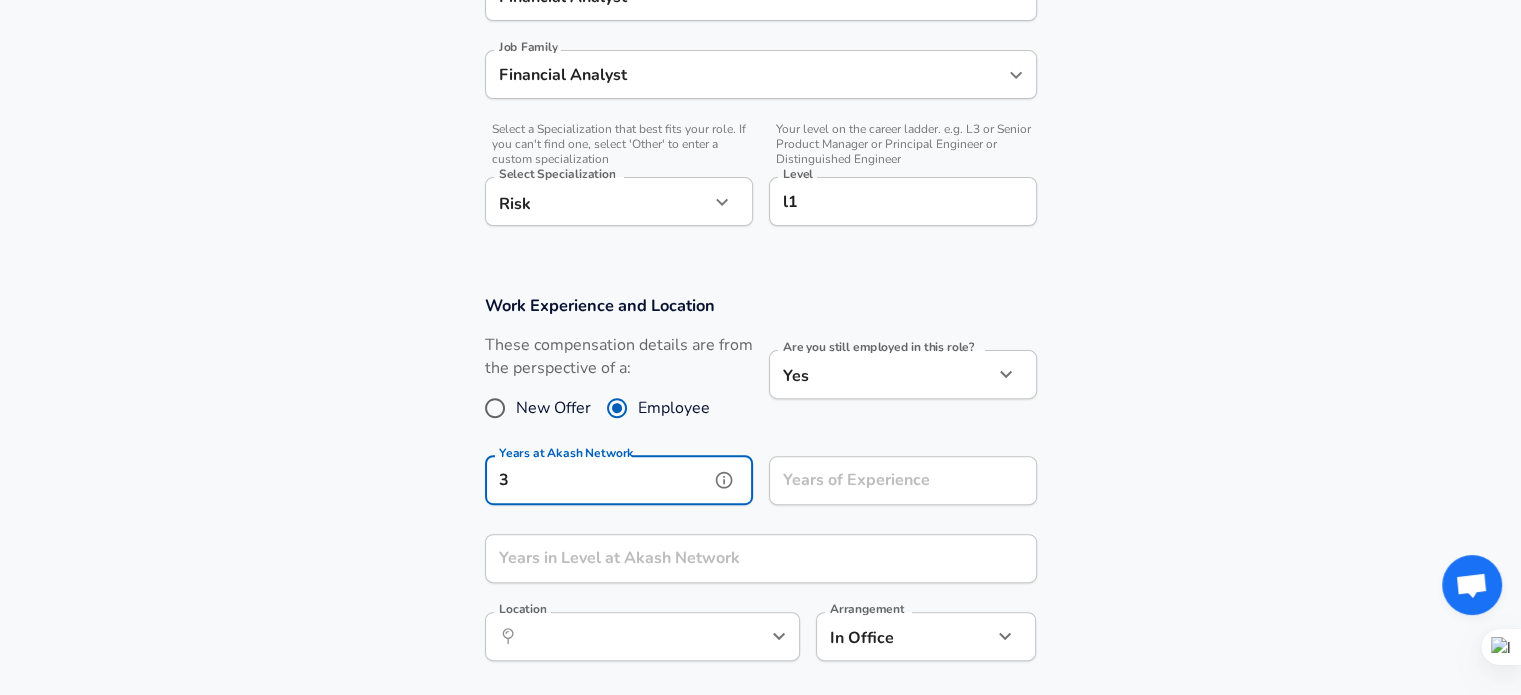 type on "3" 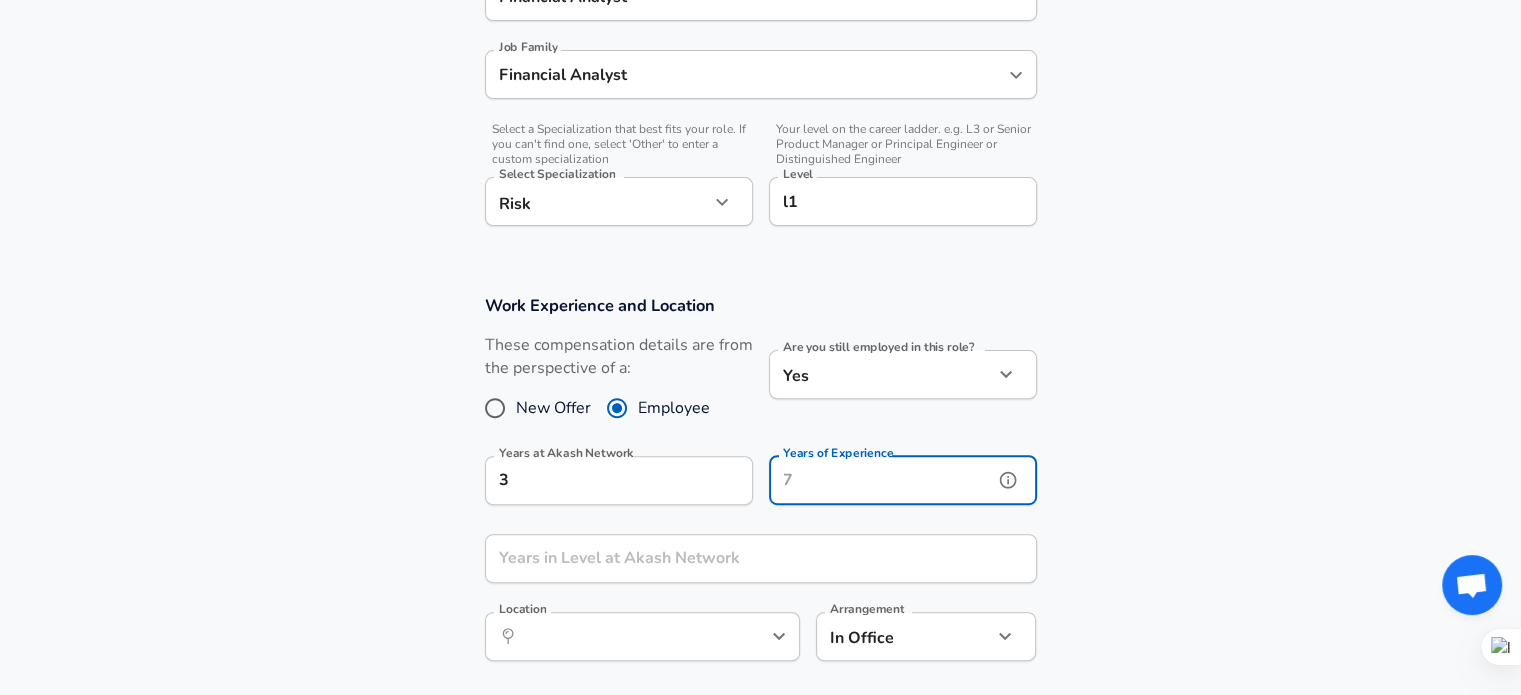 click on "Years of Experience" at bounding box center [881, 480] 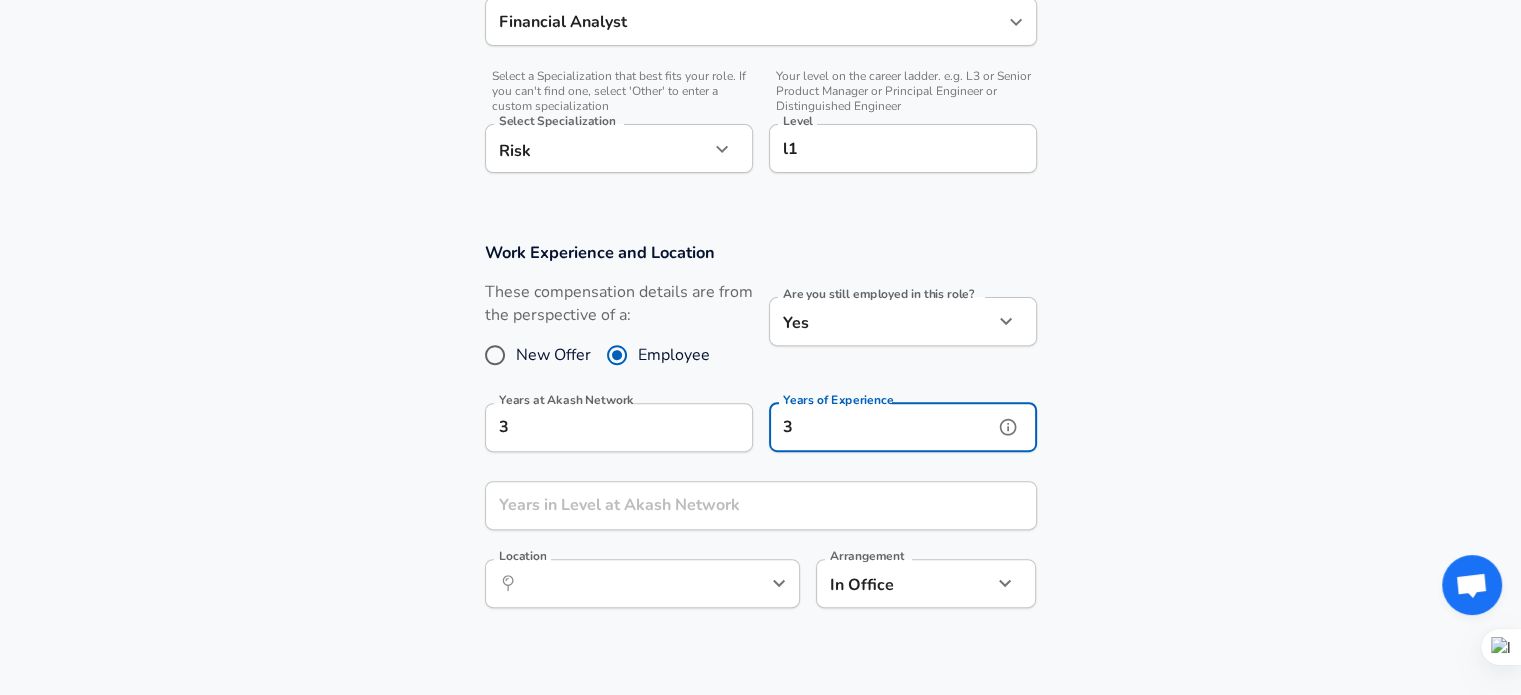 scroll, scrollTop: 638, scrollLeft: 0, axis: vertical 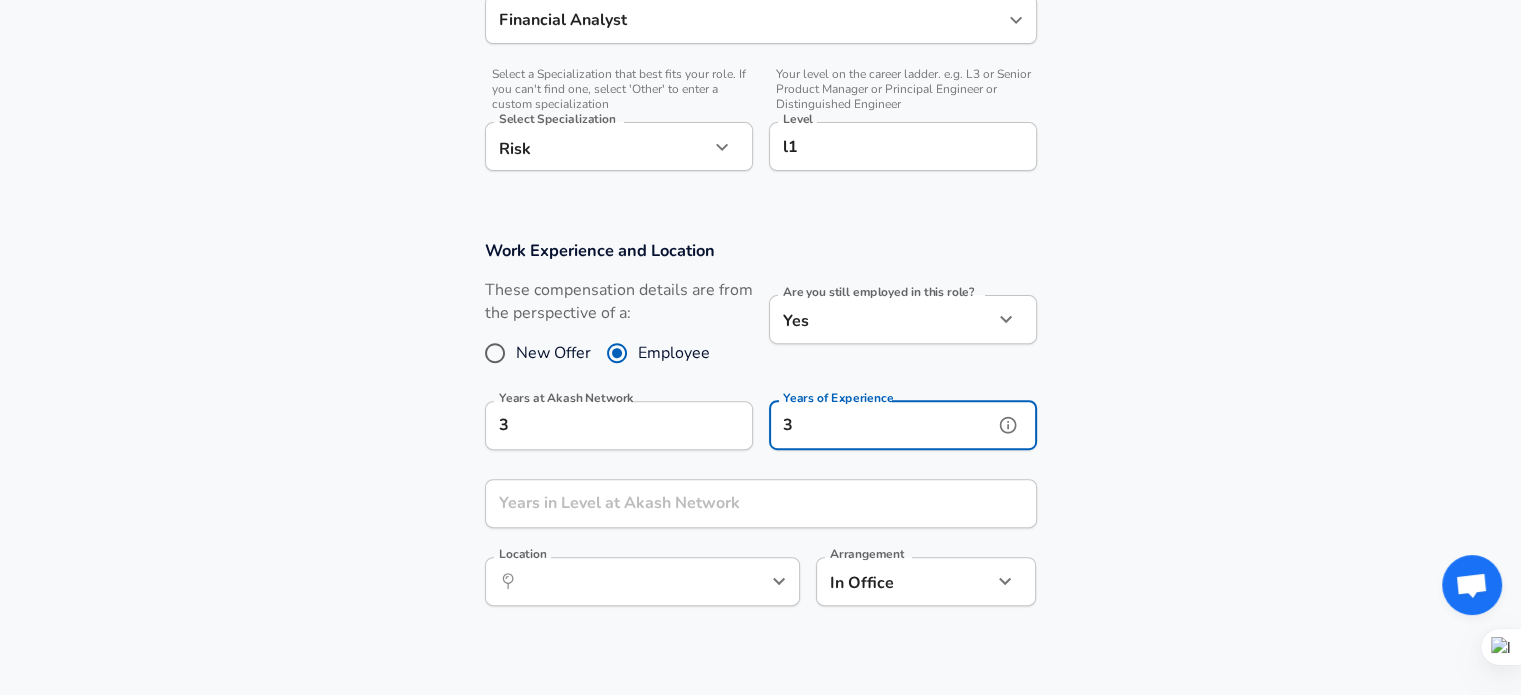 type on "3" 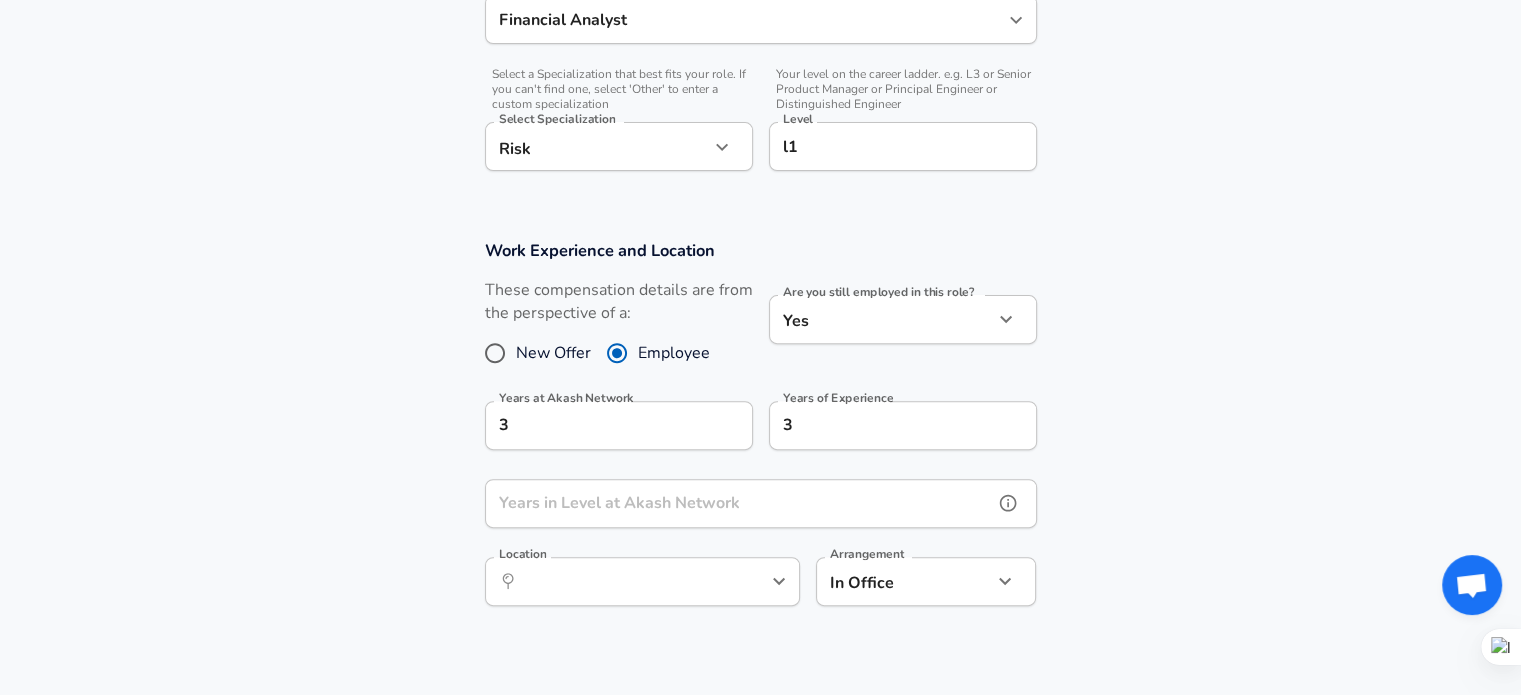 click on "Years in Level at Akash Network" at bounding box center [739, 503] 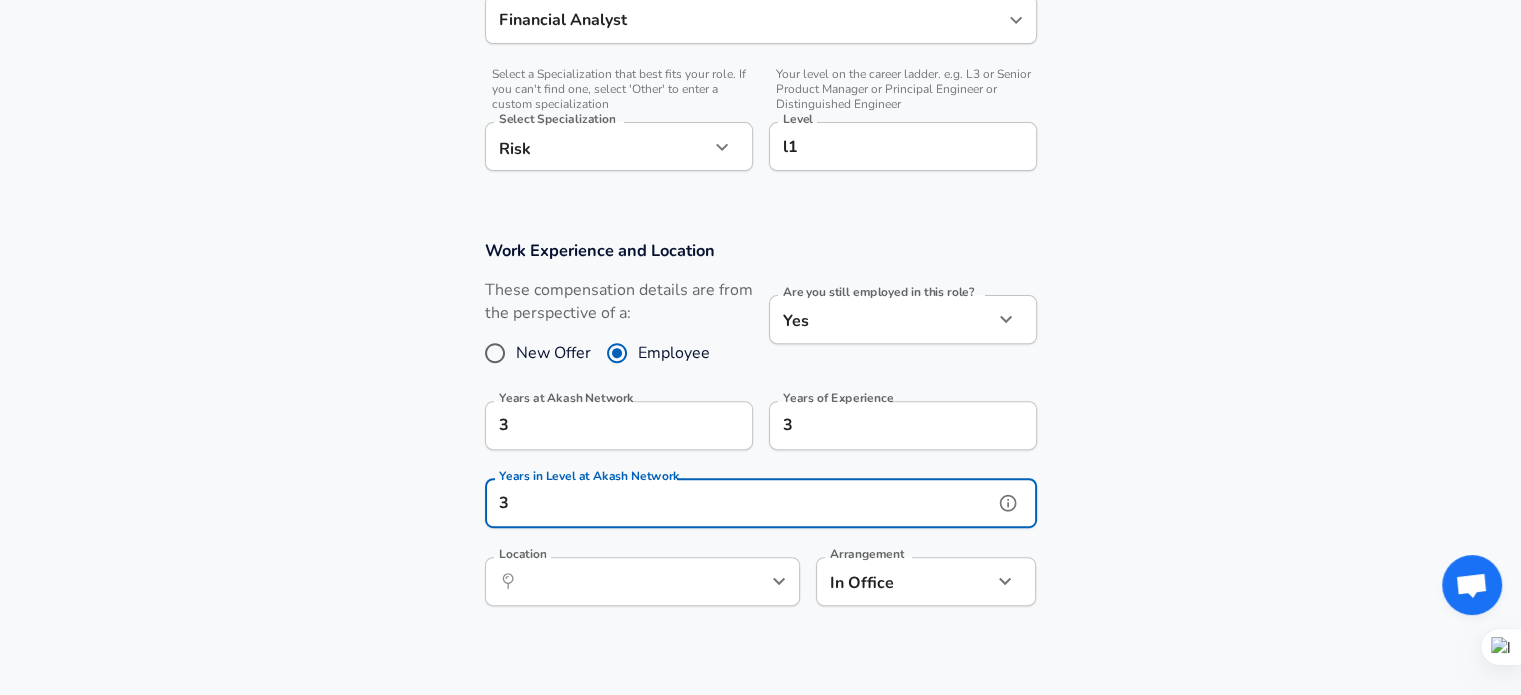 type on "3" 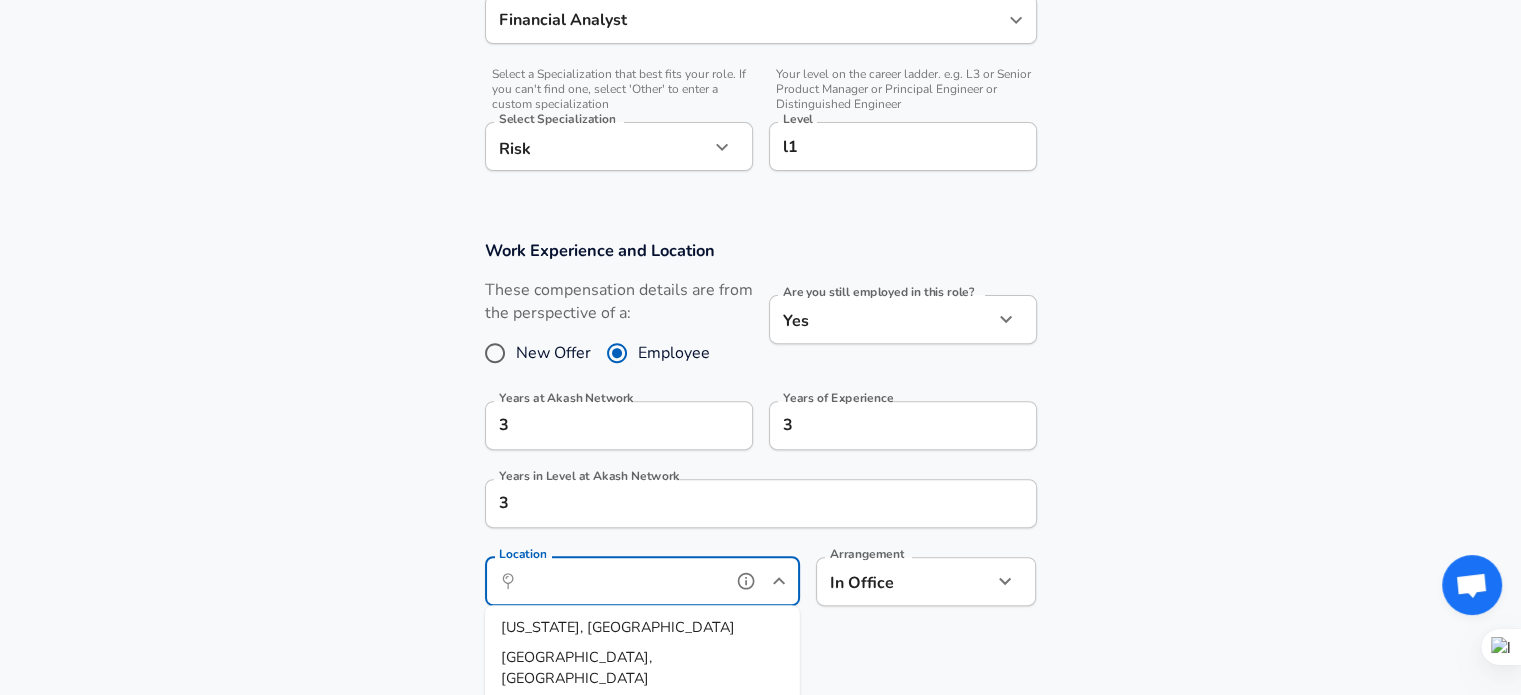 click on "Location" at bounding box center (620, 581) 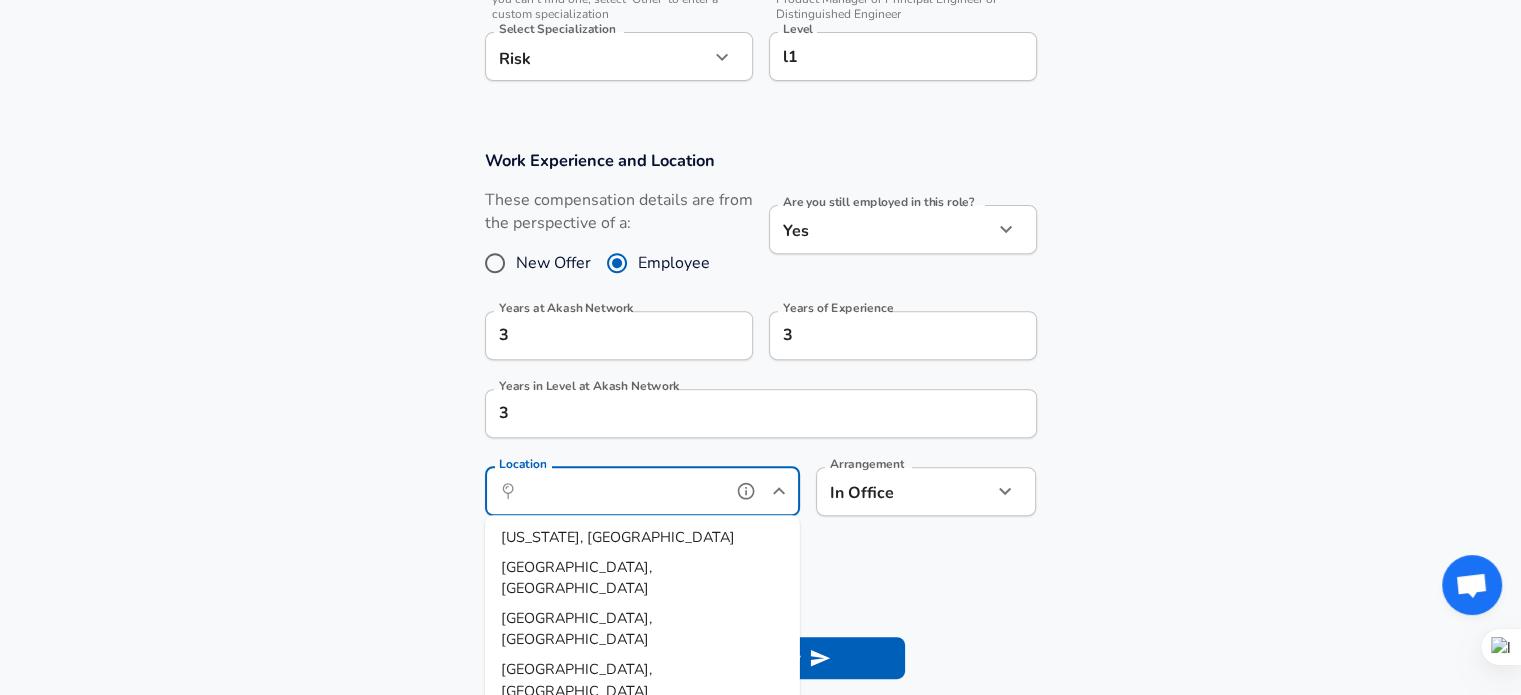 scroll, scrollTop: 738, scrollLeft: 0, axis: vertical 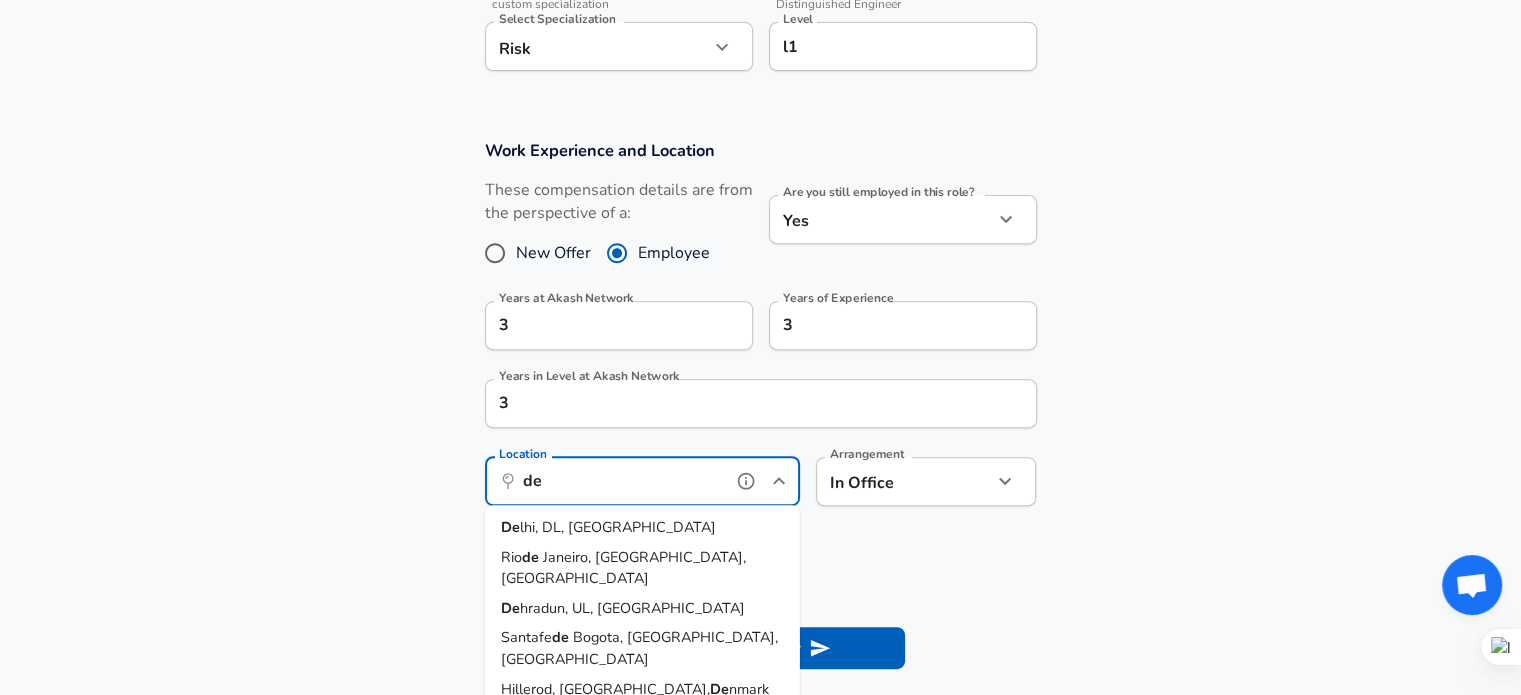 click on "De lhi, DL, [GEOGRAPHIC_DATA]" at bounding box center (642, 528) 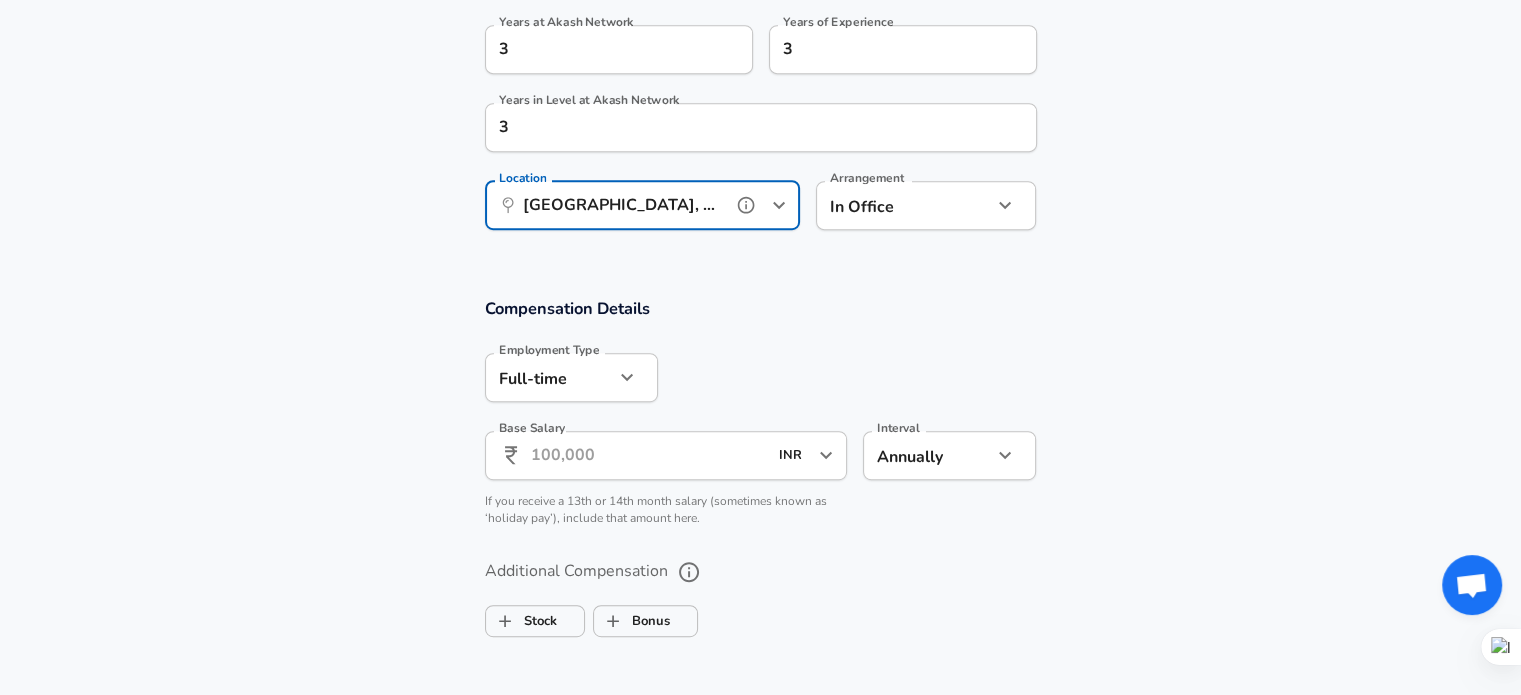 scroll, scrollTop: 1015, scrollLeft: 0, axis: vertical 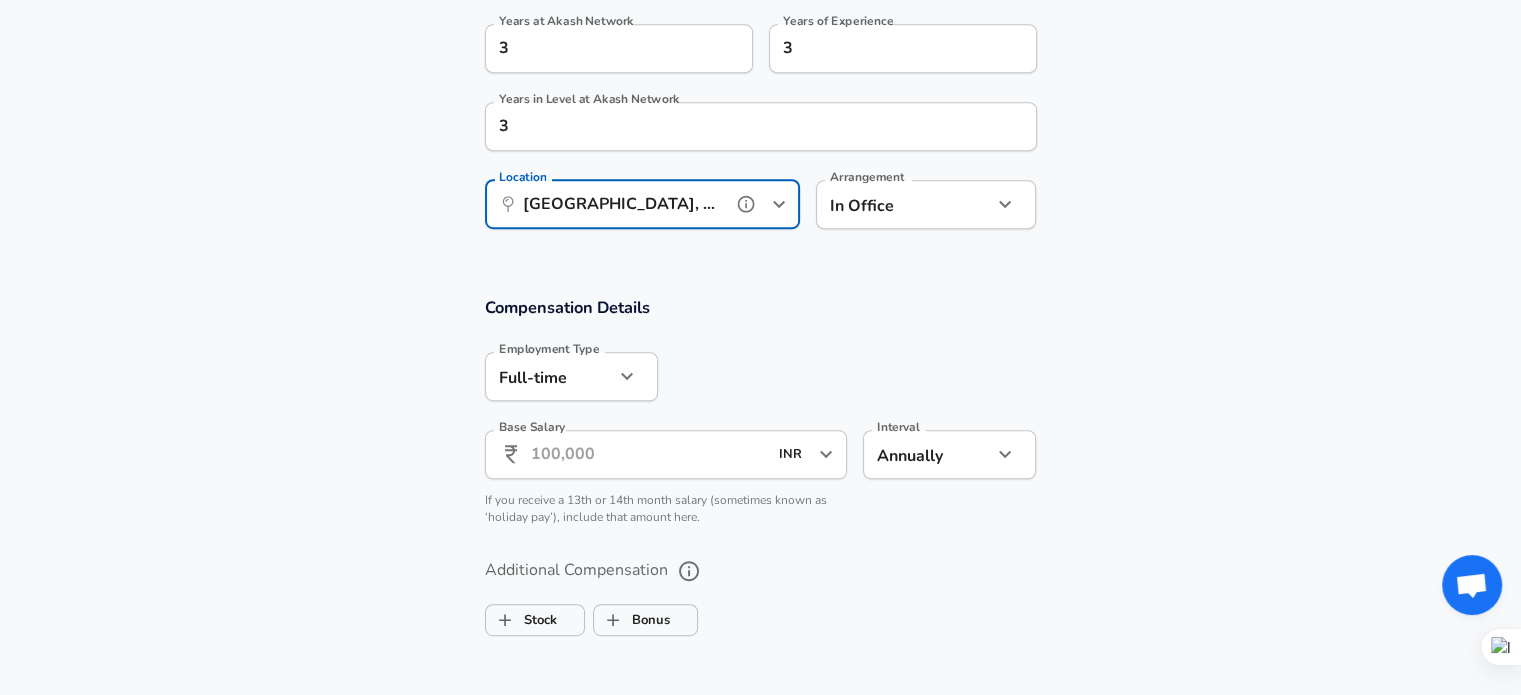 type on "[GEOGRAPHIC_DATA], [GEOGRAPHIC_DATA], [GEOGRAPHIC_DATA]" 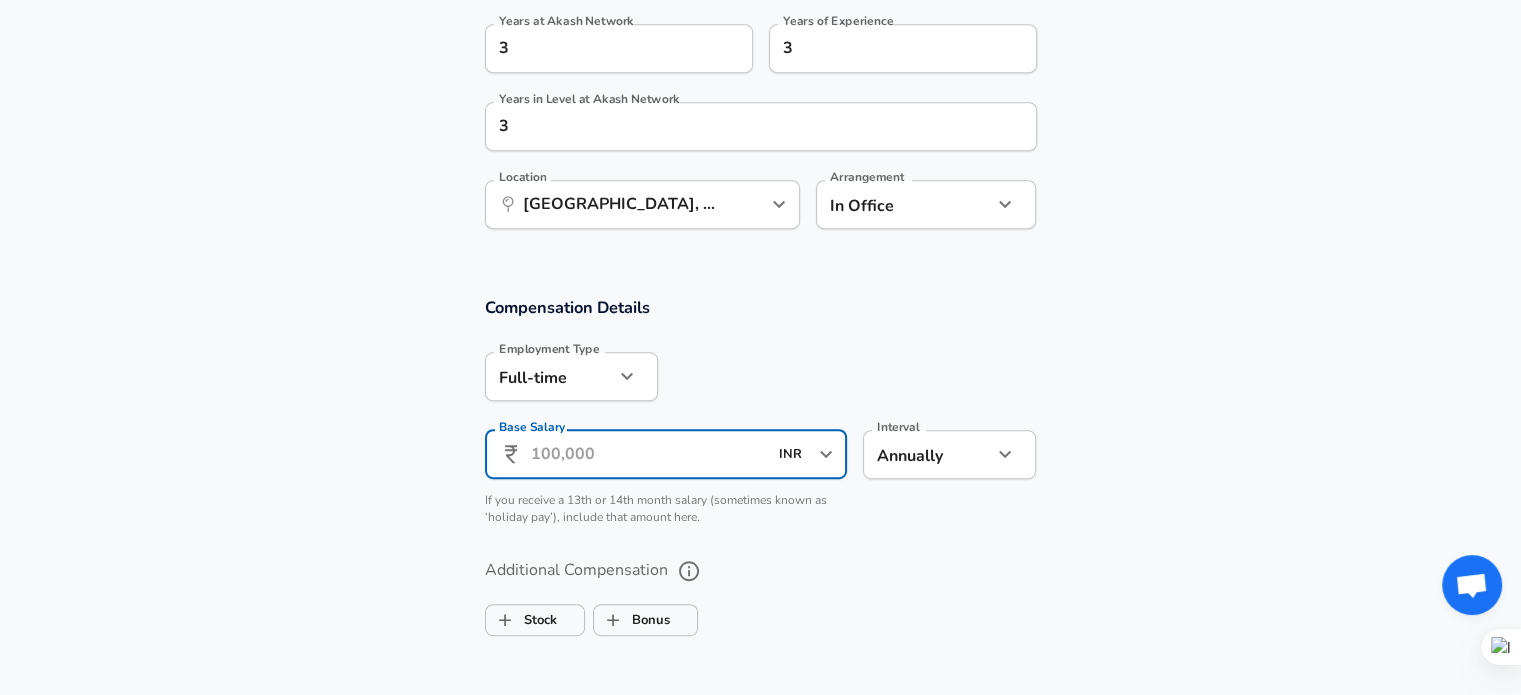 click on "Base Salary" at bounding box center [649, 454] 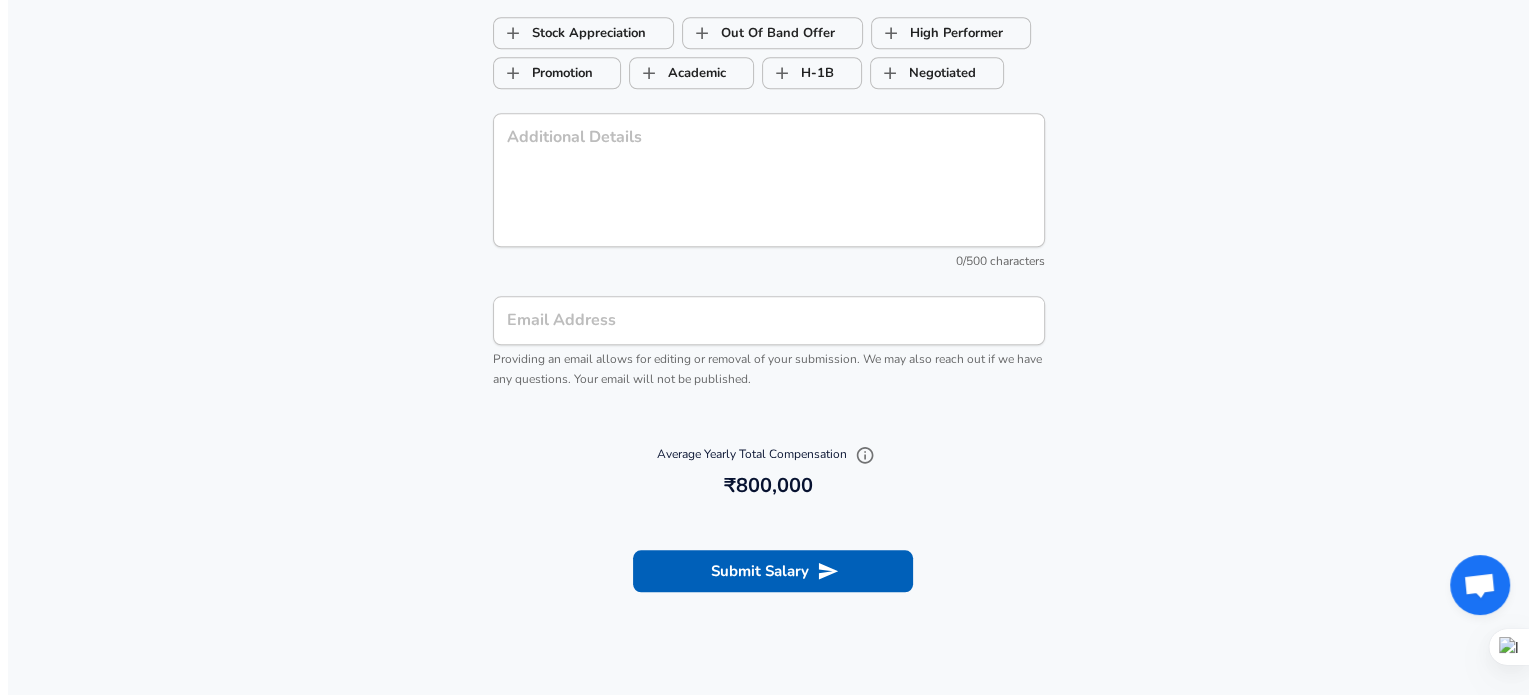 scroll, scrollTop: 1959, scrollLeft: 0, axis: vertical 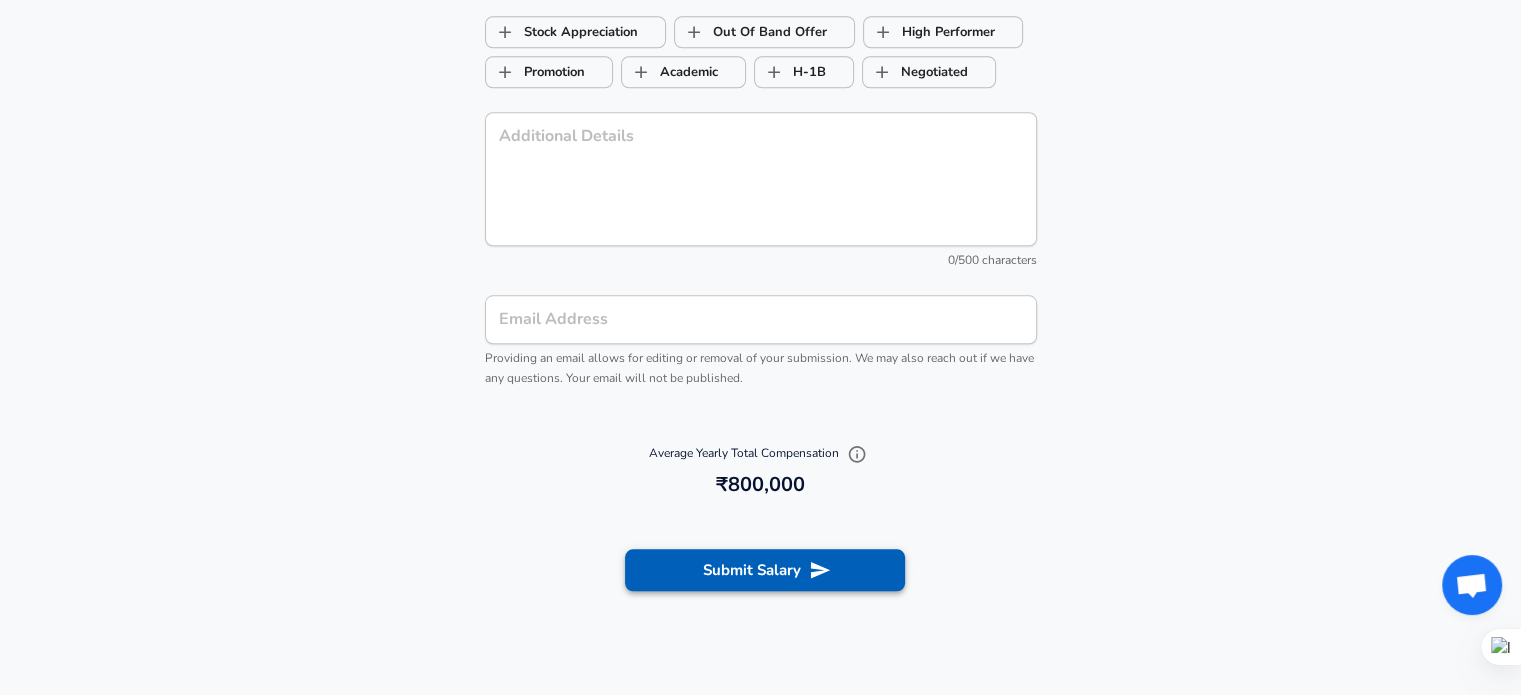 type on "8,00,000" 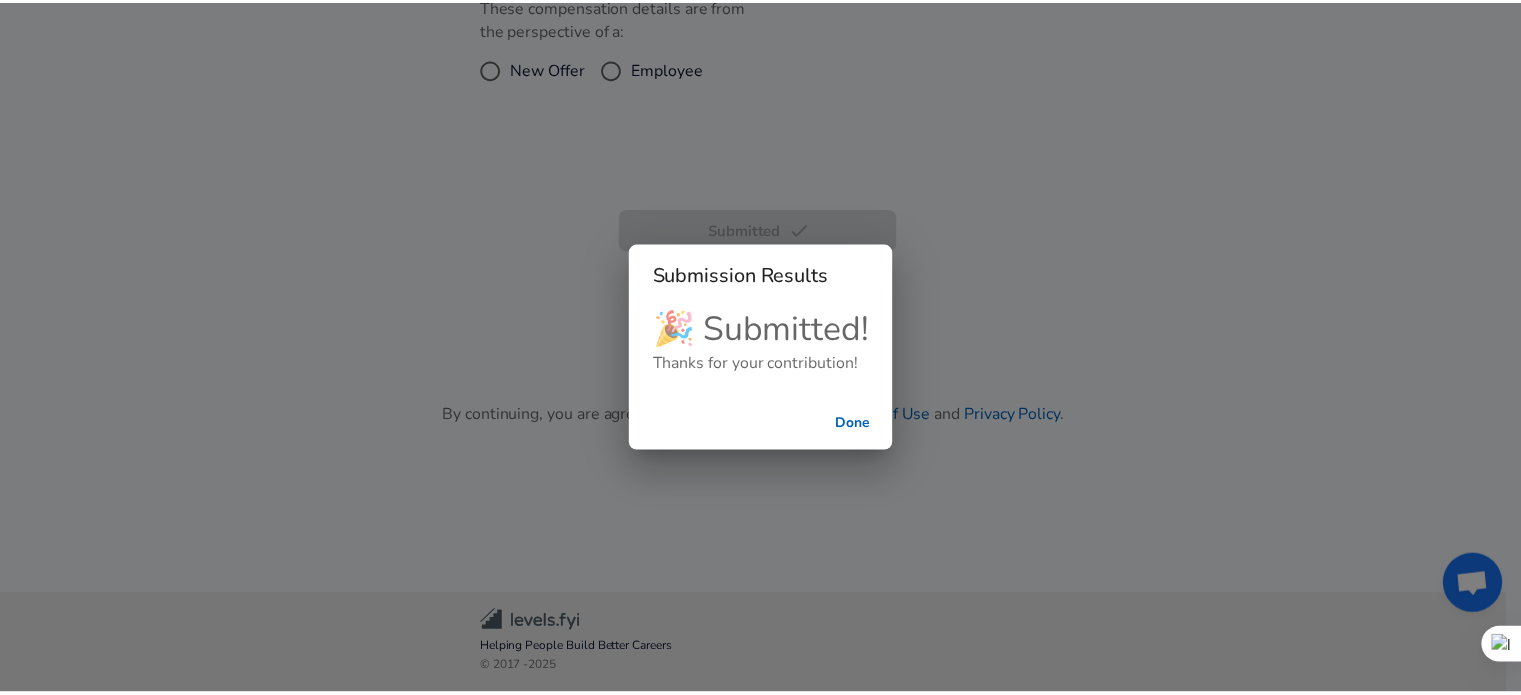 scroll, scrollTop: 489, scrollLeft: 0, axis: vertical 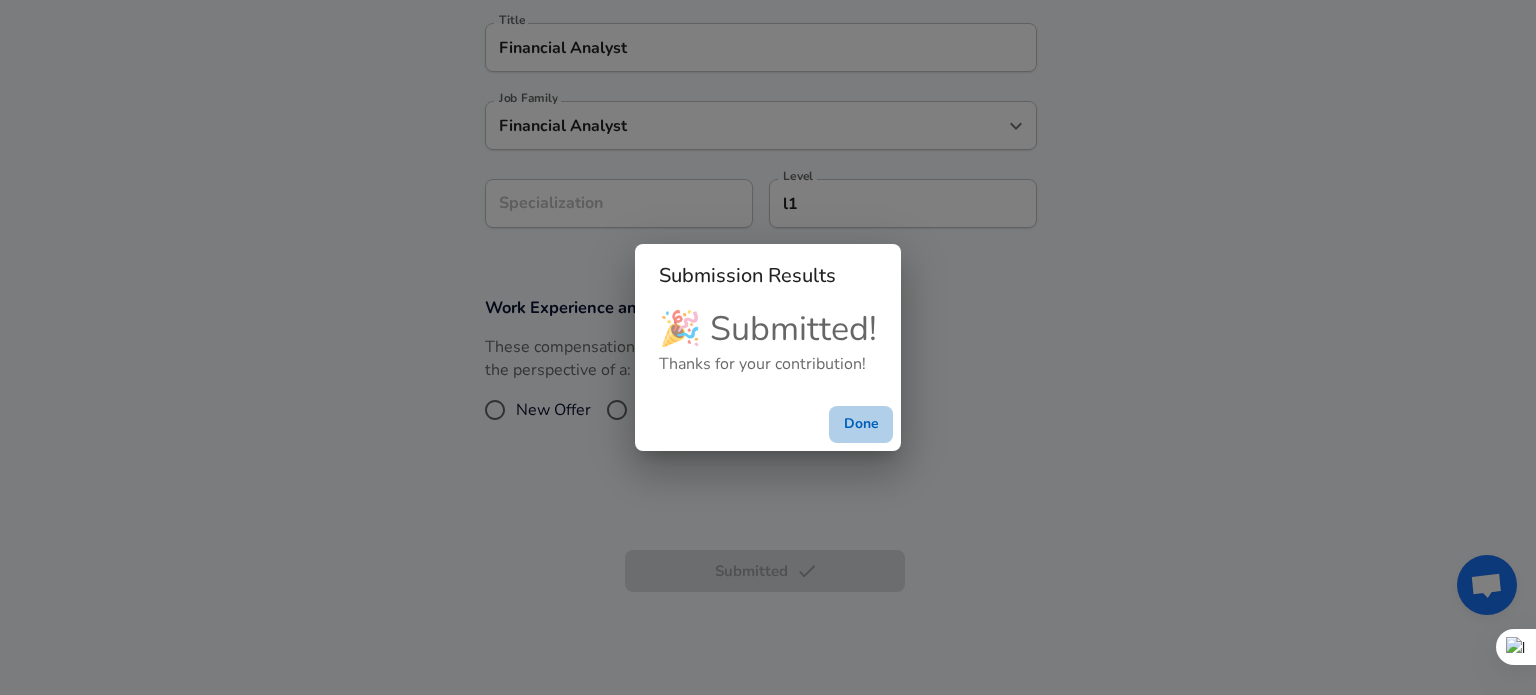 click on "Done" at bounding box center (861, 424) 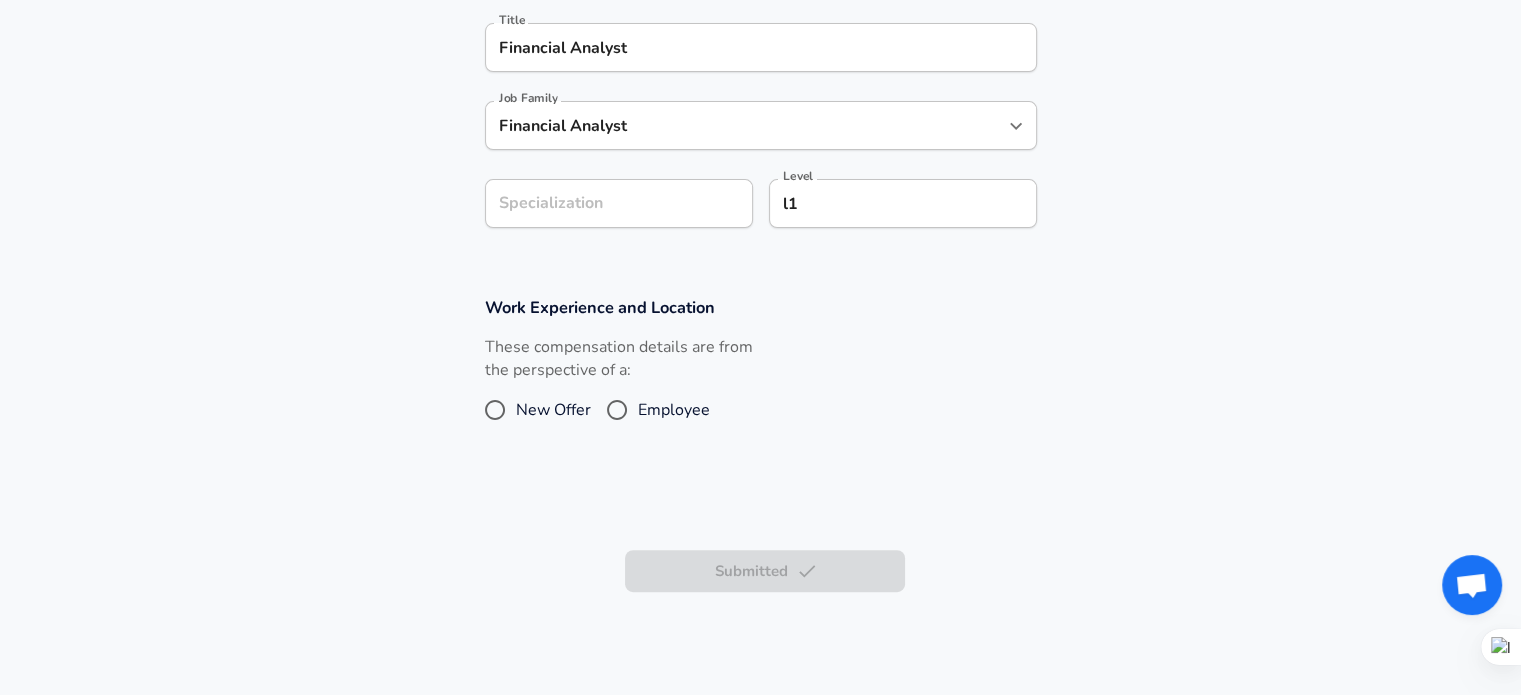 scroll, scrollTop: 0, scrollLeft: 0, axis: both 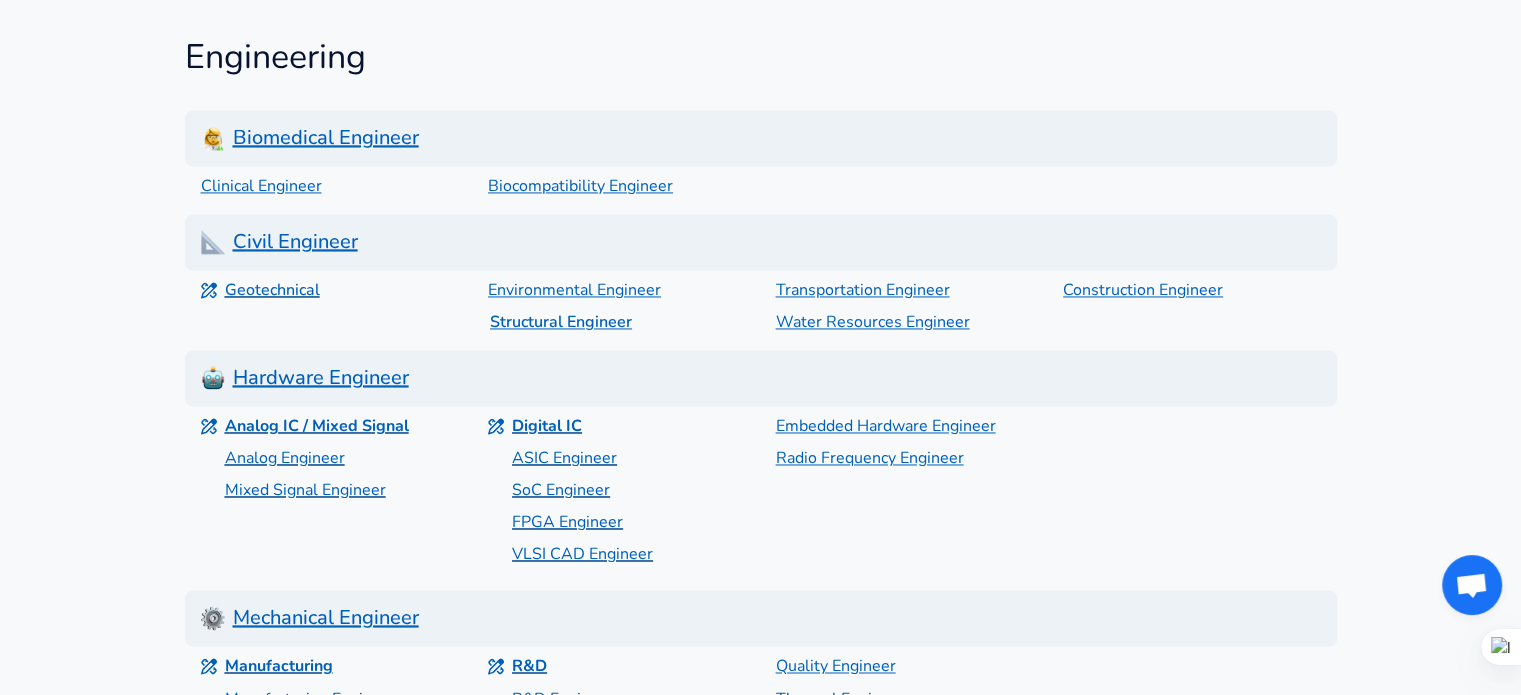 click on "Structural Engineer" at bounding box center [627, 322] 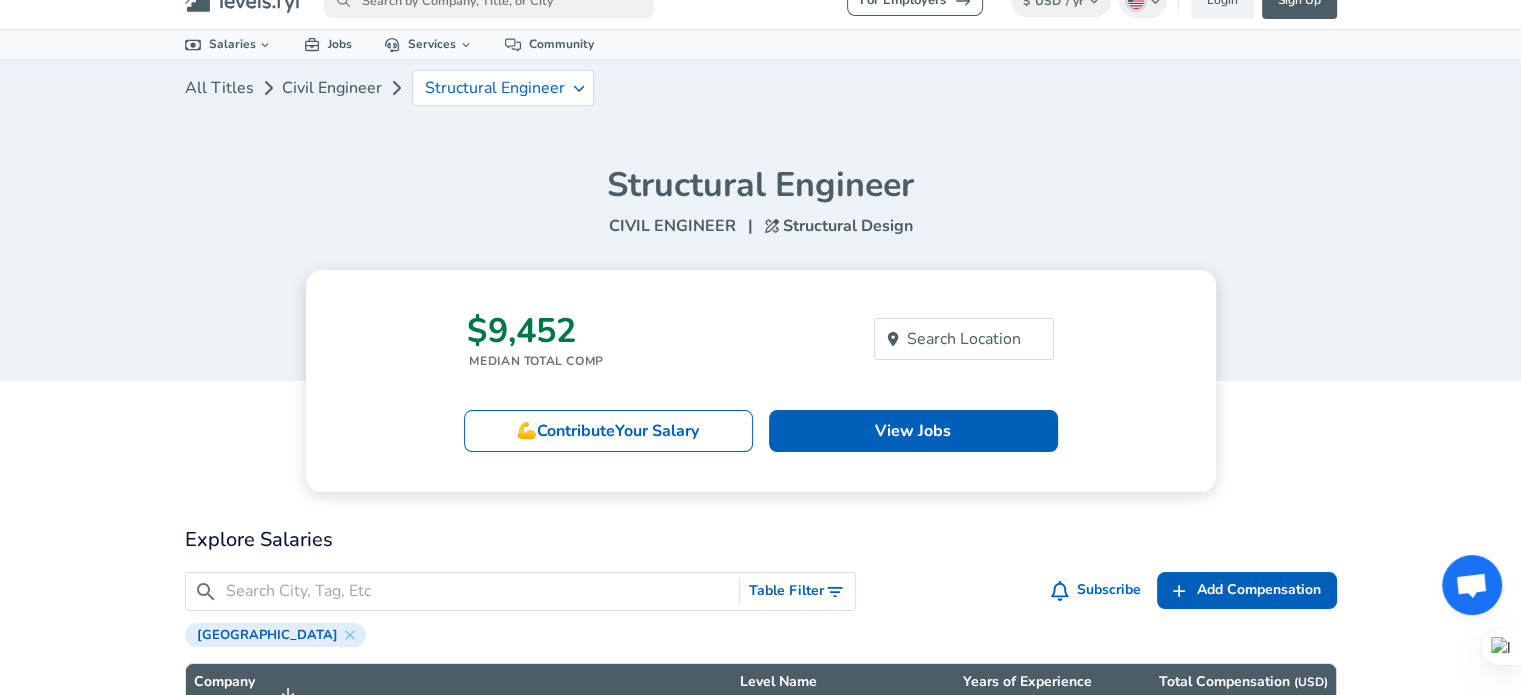 scroll, scrollTop: 0, scrollLeft: 0, axis: both 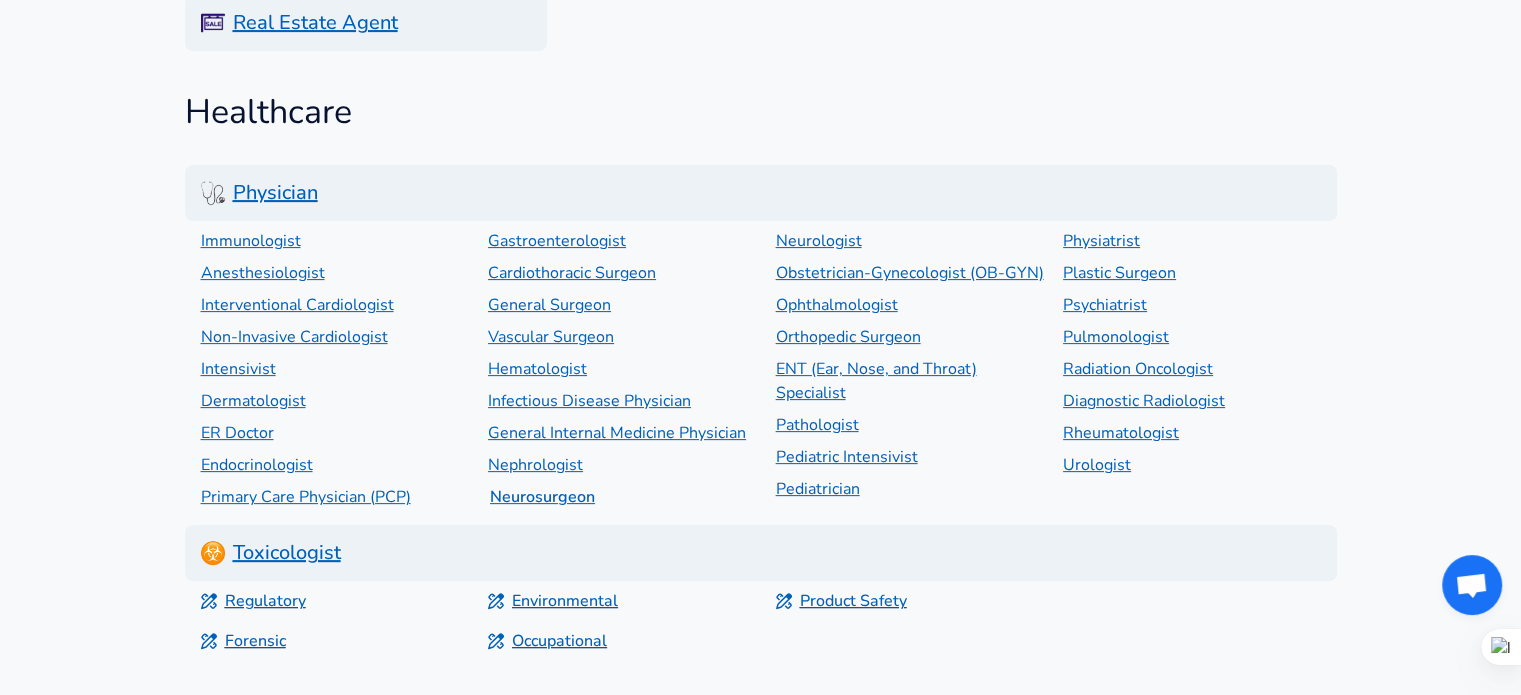 click on "Neurosurgeon" at bounding box center [627, 497] 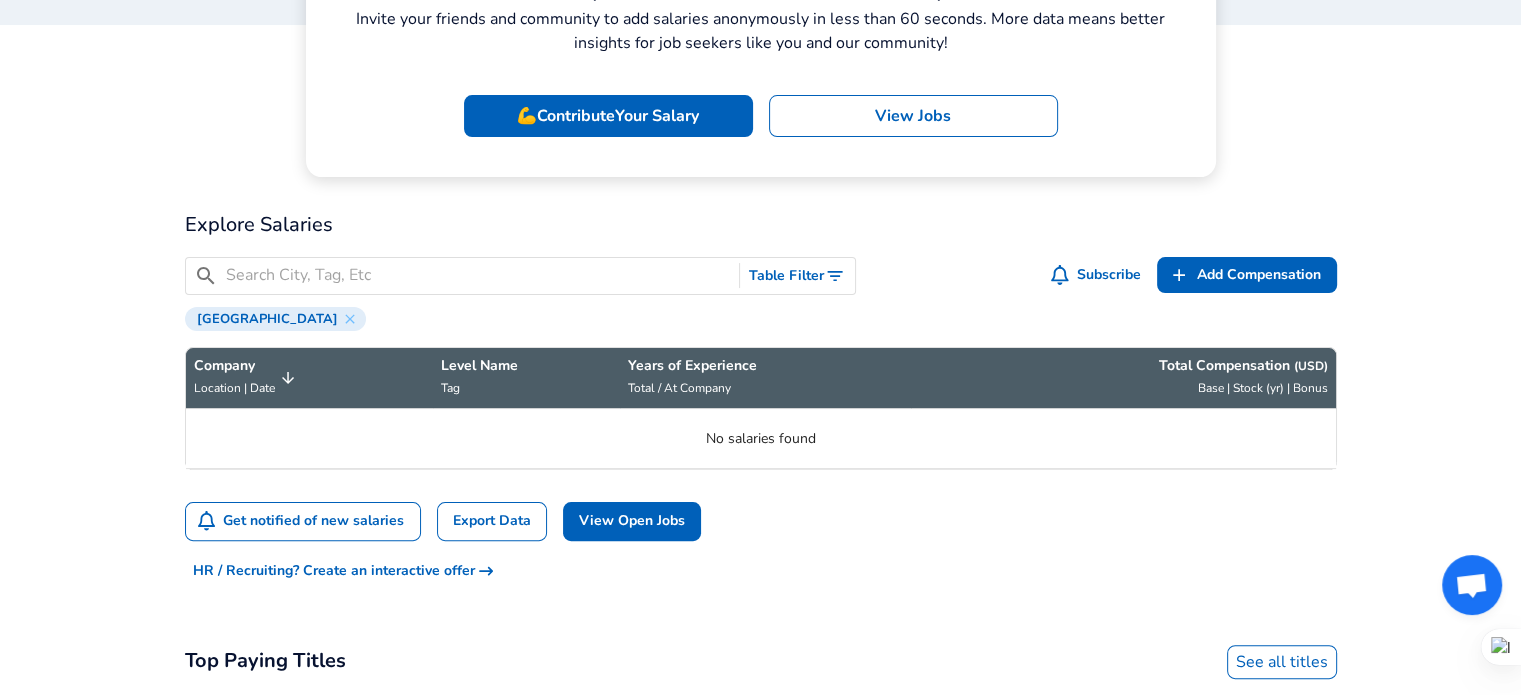 scroll, scrollTop: 425, scrollLeft: 0, axis: vertical 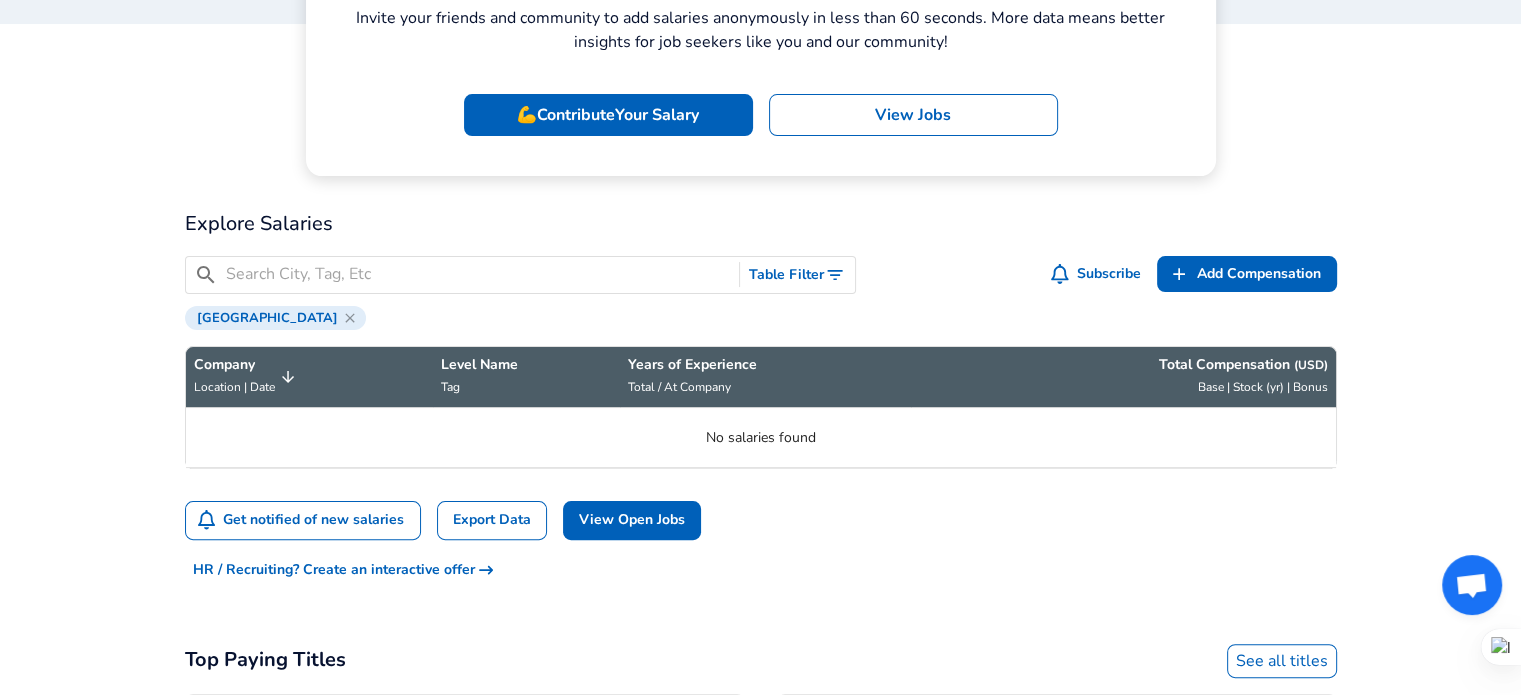 click 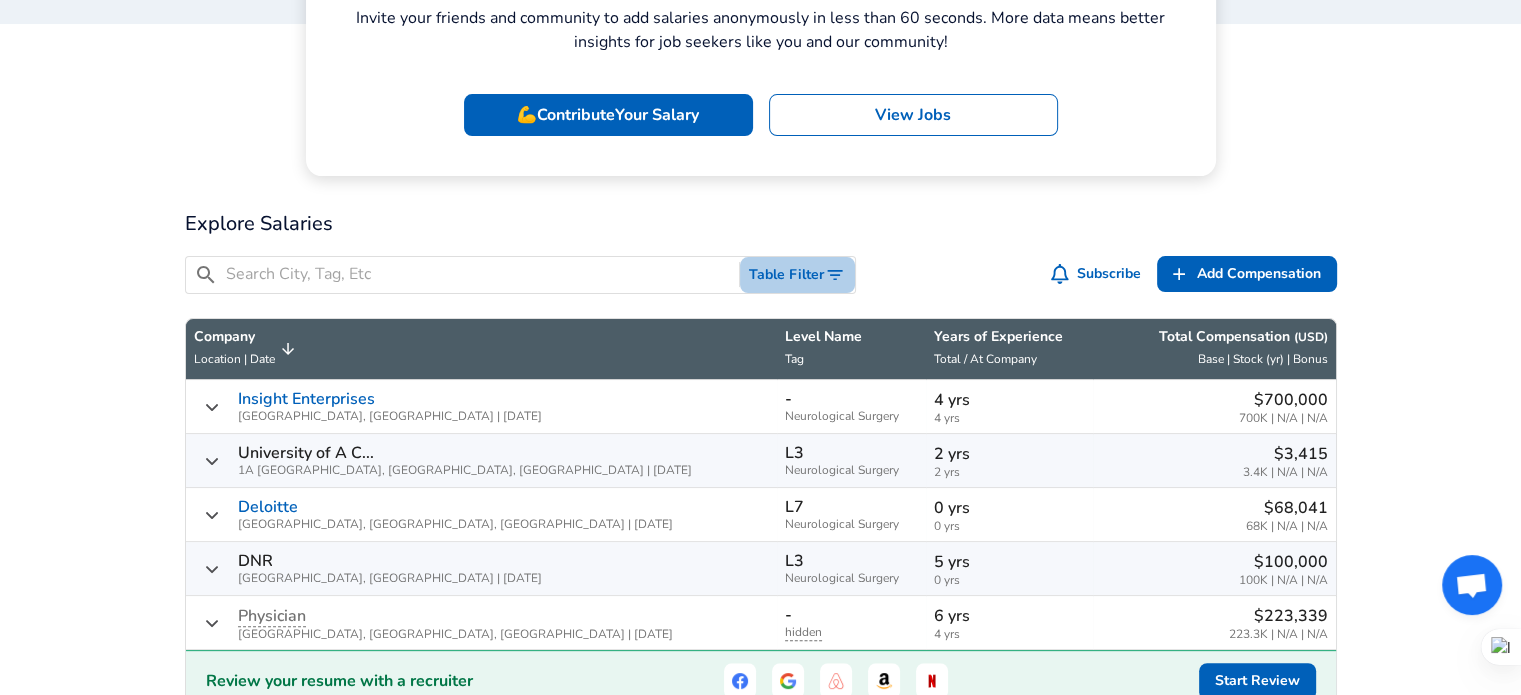 click on "Table Filter" at bounding box center [797, 275] 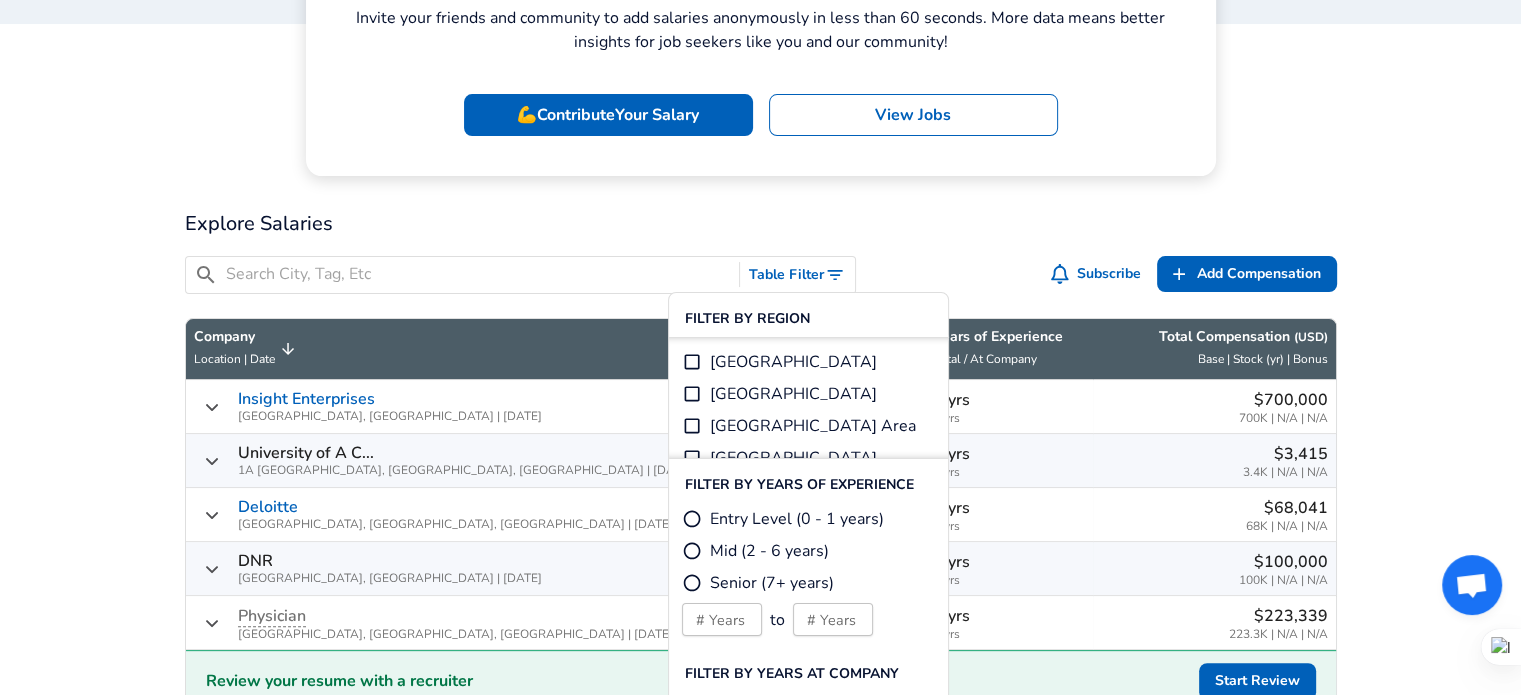 scroll, scrollTop: 568, scrollLeft: 0, axis: vertical 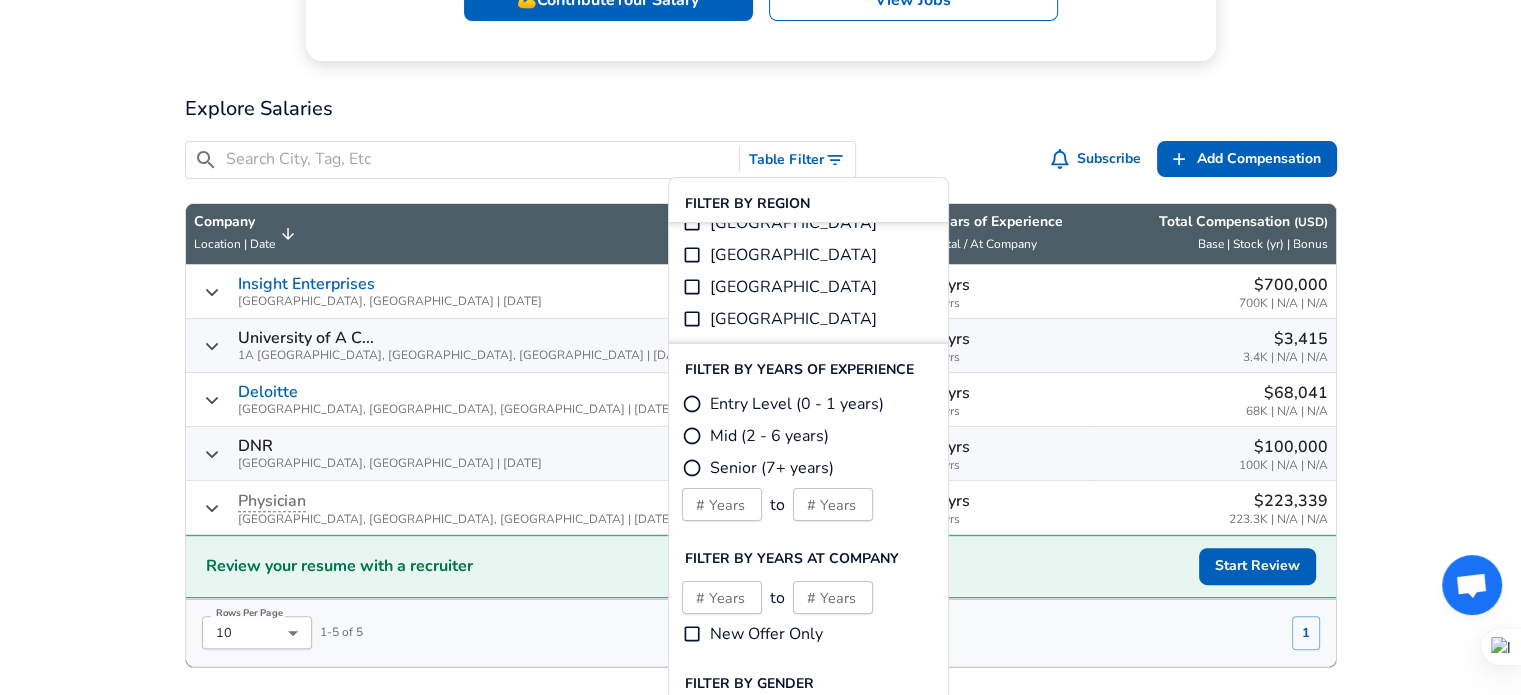 click on "[GEOGRAPHIC_DATA]" at bounding box center (692, 319) 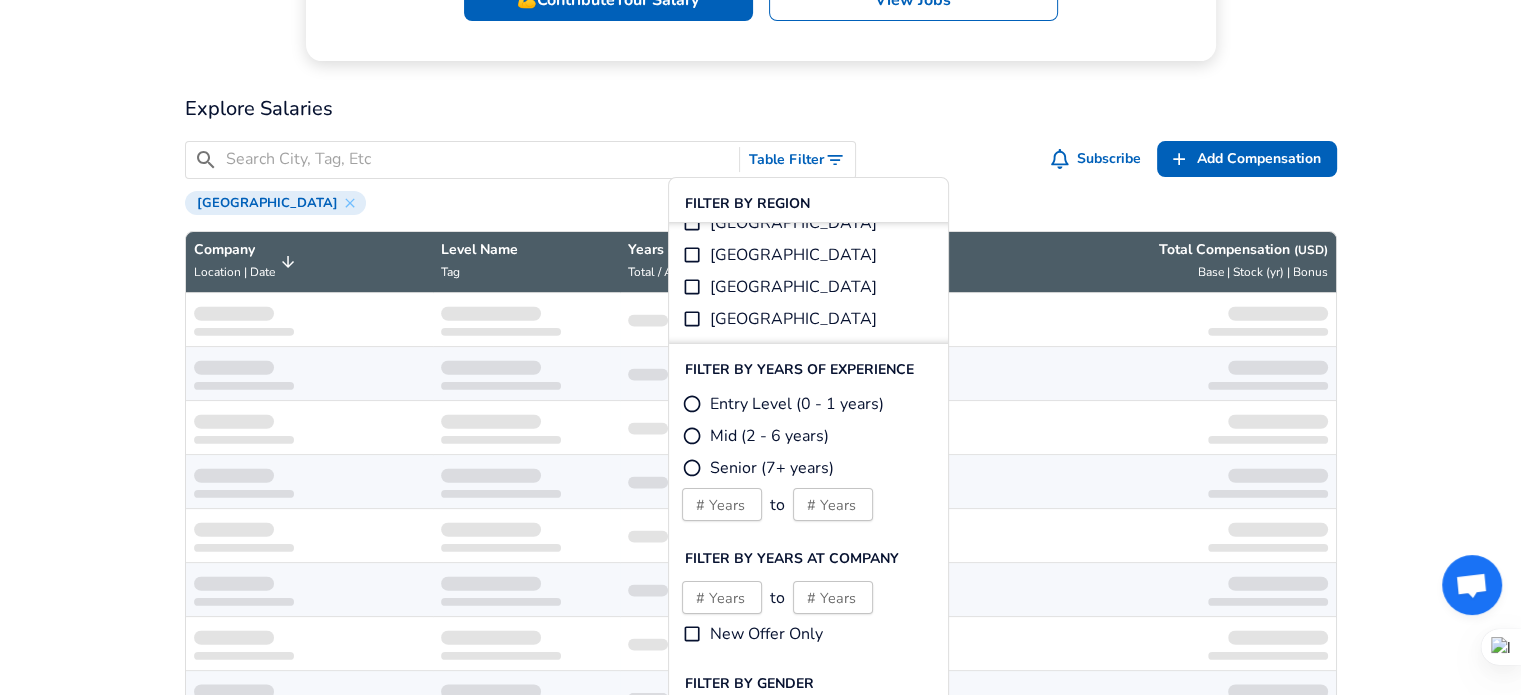 scroll, scrollTop: 0, scrollLeft: 0, axis: both 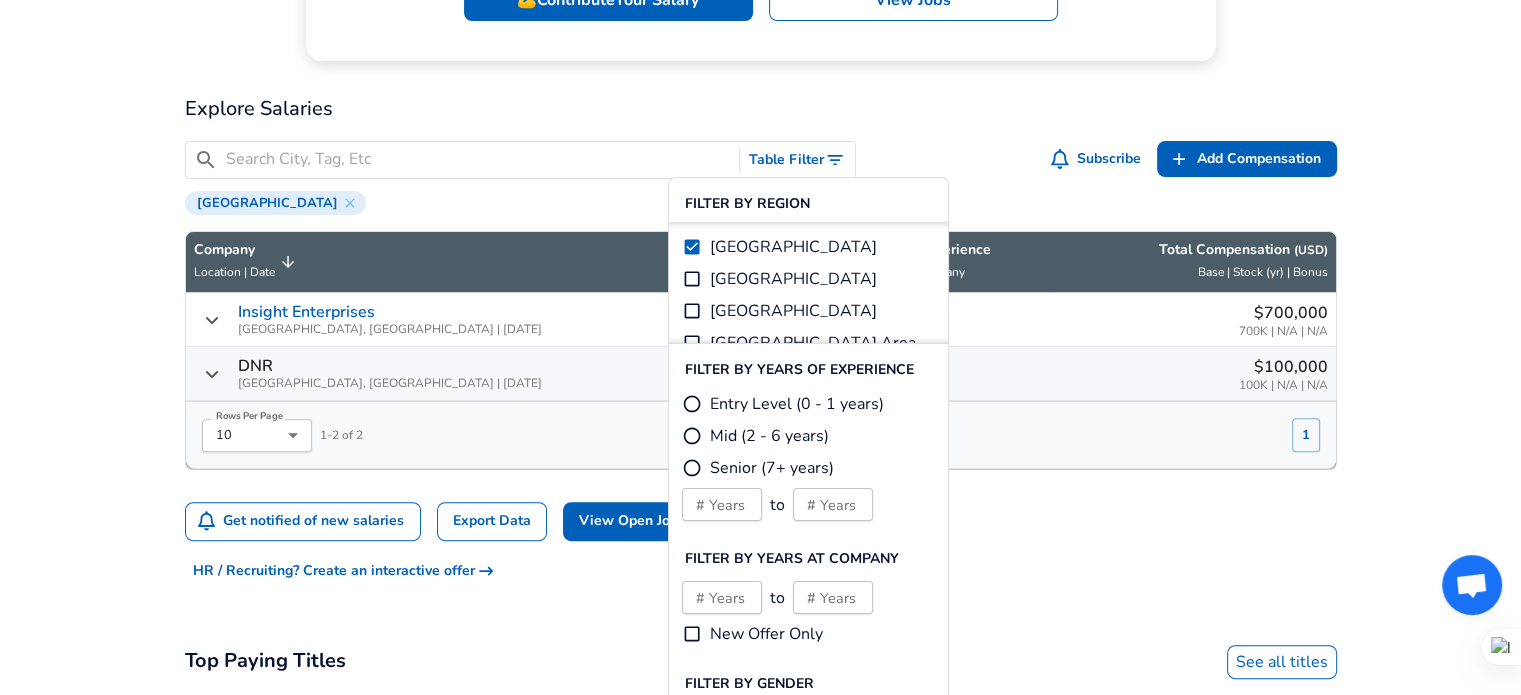 click on "For Employers $ USD / yr Change English ([GEOGRAPHIC_DATA]) Change Login Sign Up All Data By Location By Company By Title Salary Calculator Chart Visualizations Verified Salaries Internships Negotiation Support Compare Benefits Who's Hiring 2024 Pay Report Top Paying Companies Integrate Blog Press Google Software Engineer Product Manager [US_STATE][GEOGRAPHIC_DATA] Area Data Scientist View Individual Data Points   Levels FYI Logo Salaries 📂   All Data 🌎   By Location 🏢   By Company 🖋    By Title 🏭️    By Industry 📍   Salary Heatmap 📈   Chart Visualizations 🔥   Real-time Percentiles 🎓   Internships ❣️   Compare Benefits 🎬   2024 Pay Report 🏆   Top Paying Companies 💸   Calculate Meeting Cost #️⃣   Salary Calculator Contribute Add Salary Add Company Benefits Add Level Mapping Jobs Services Candidate Services 💵  Negotiation Coaching 📄  Resume Review 🎁  Gift a Resume Review For Employers Interactive Offers Real-time Percentiles  🔥 Compensation Benchmarking For Academic Research | ​" at bounding box center [760, 1060] 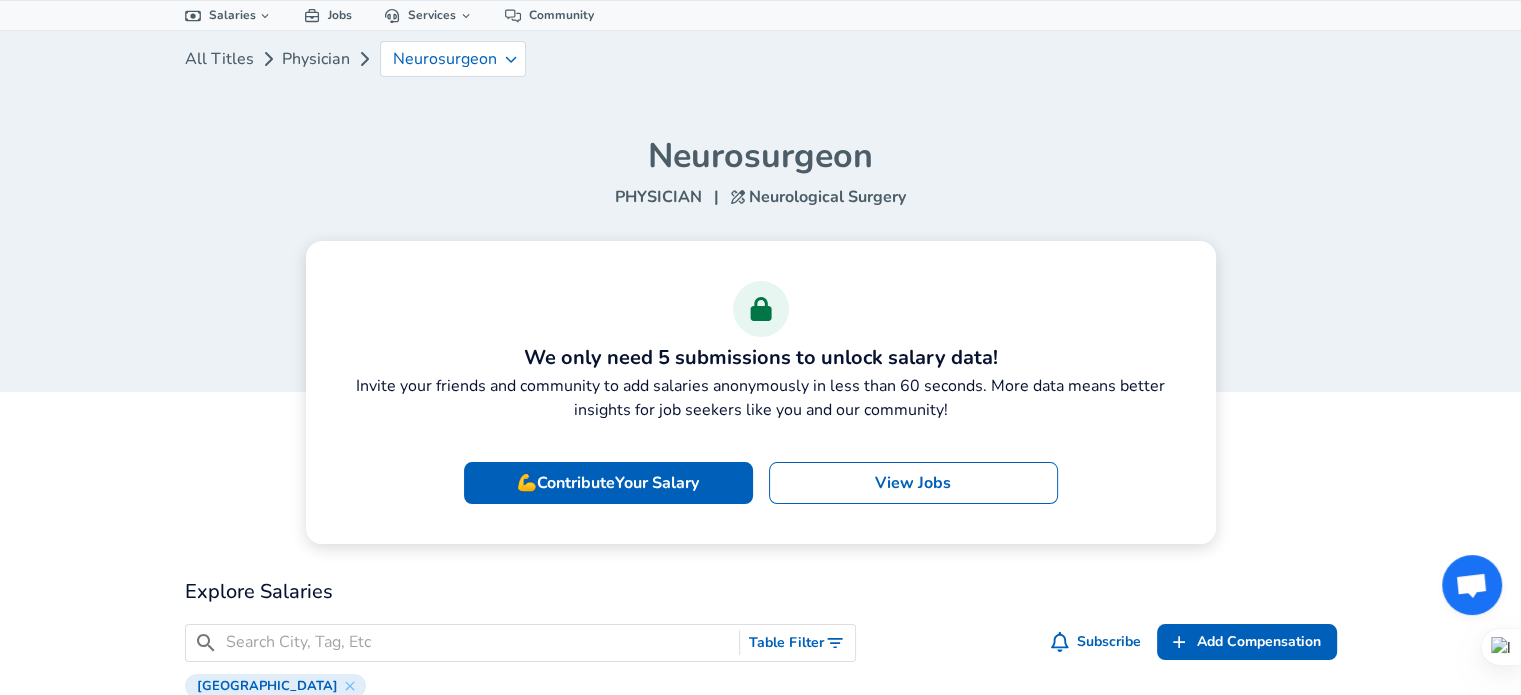 scroll, scrollTop: 0, scrollLeft: 0, axis: both 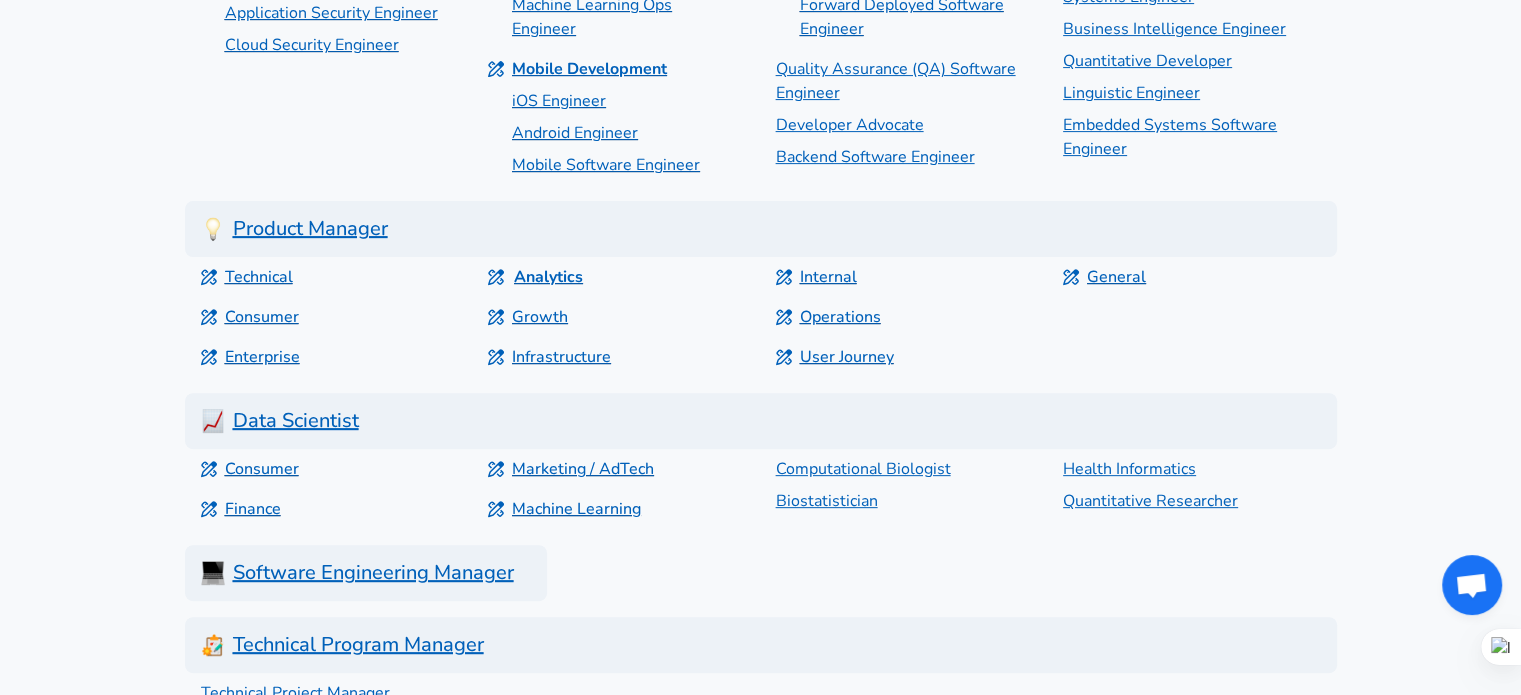 click on "Analytics" at bounding box center [548, 277] 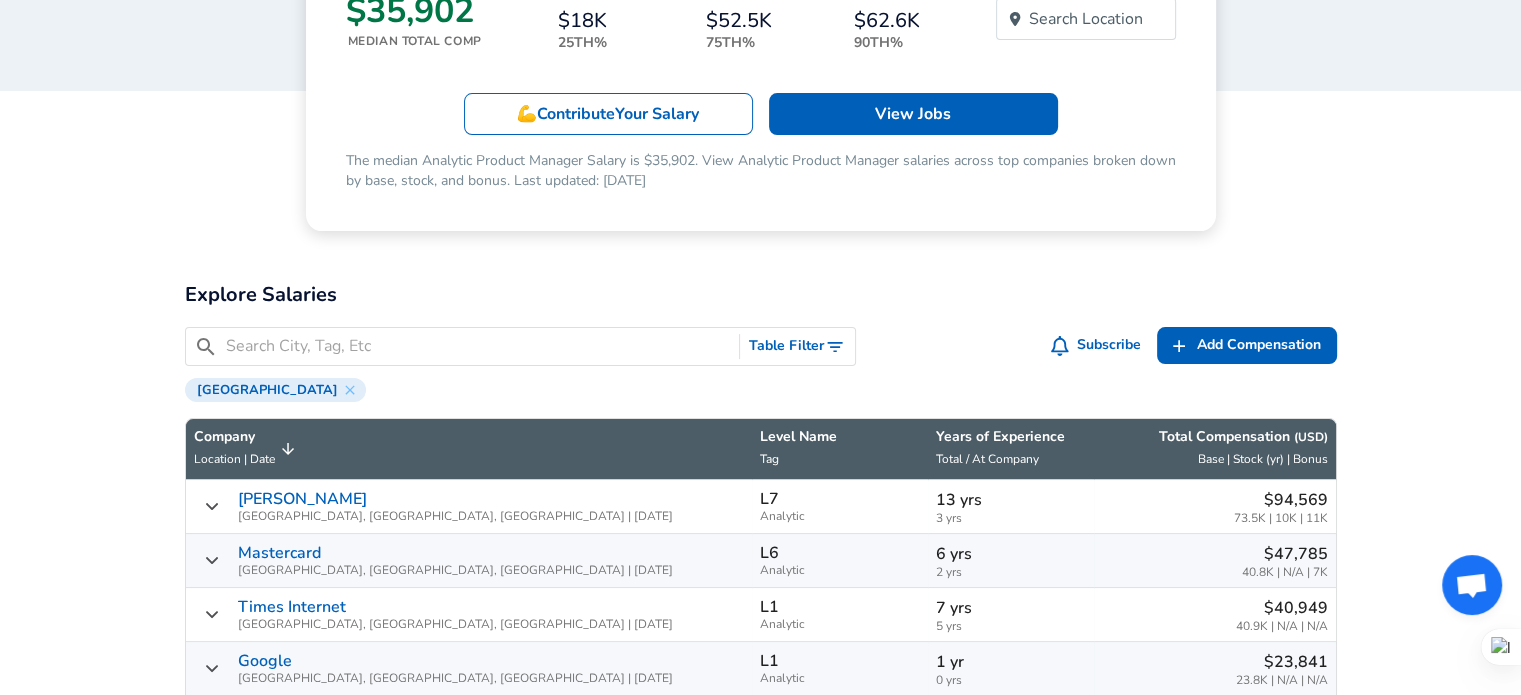 scroll, scrollTop: 441, scrollLeft: 0, axis: vertical 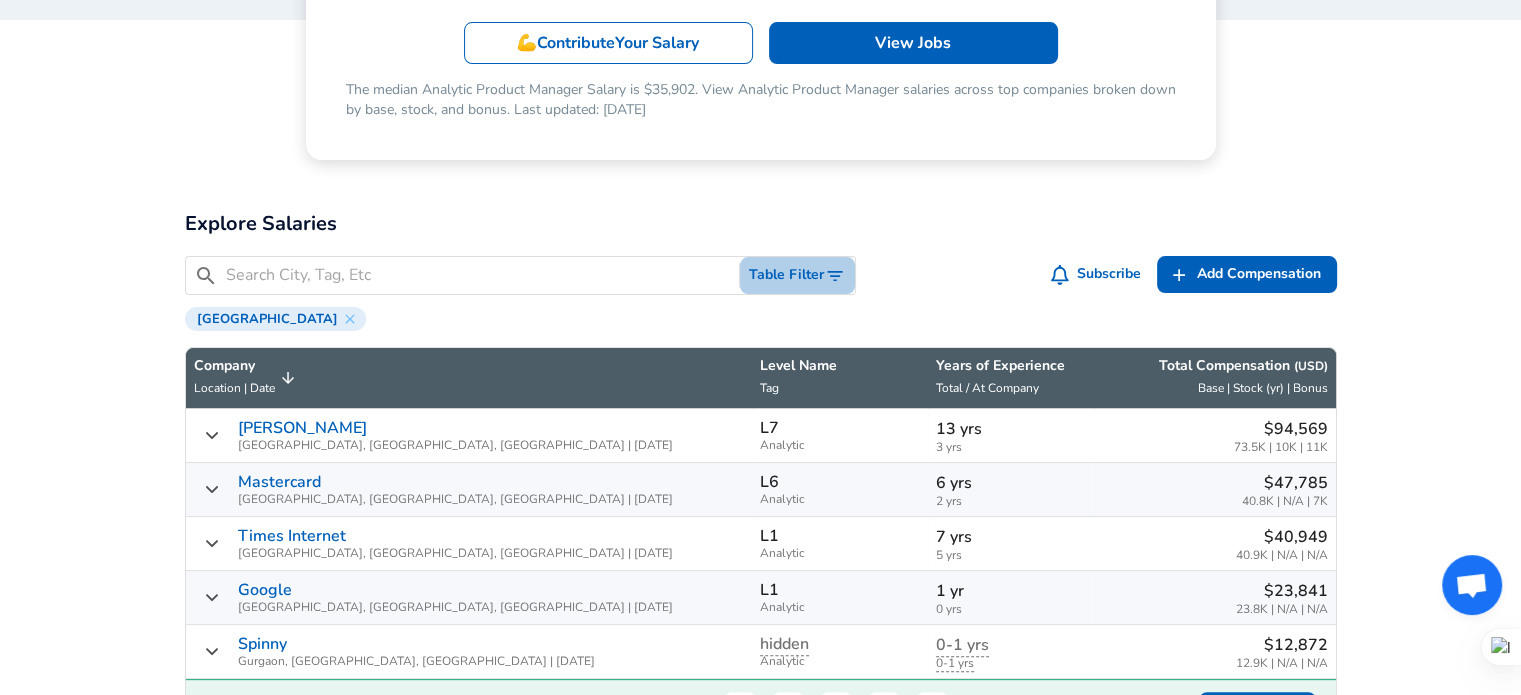 click on "Table Filter" at bounding box center (797, 275) 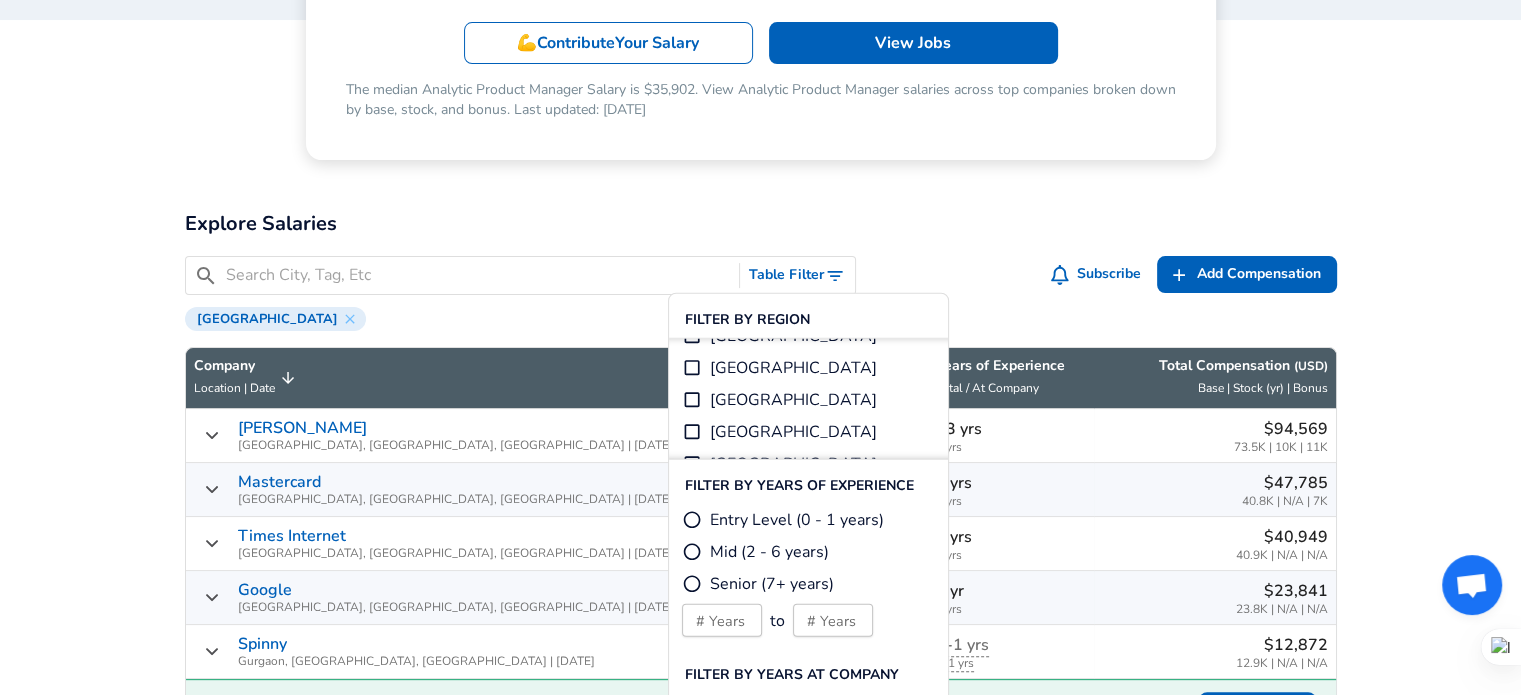 scroll, scrollTop: 568, scrollLeft: 0, axis: vertical 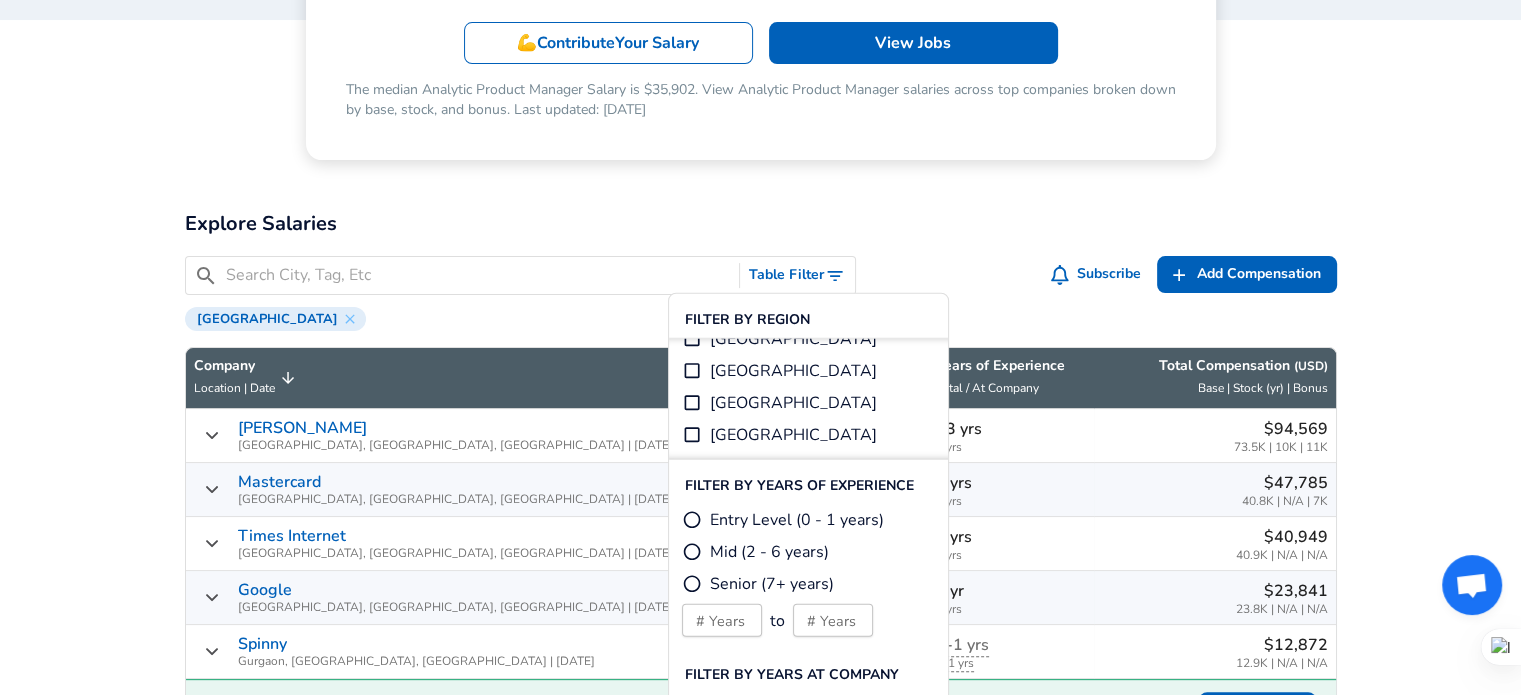 click on "[GEOGRAPHIC_DATA]" at bounding box center [779, 435] 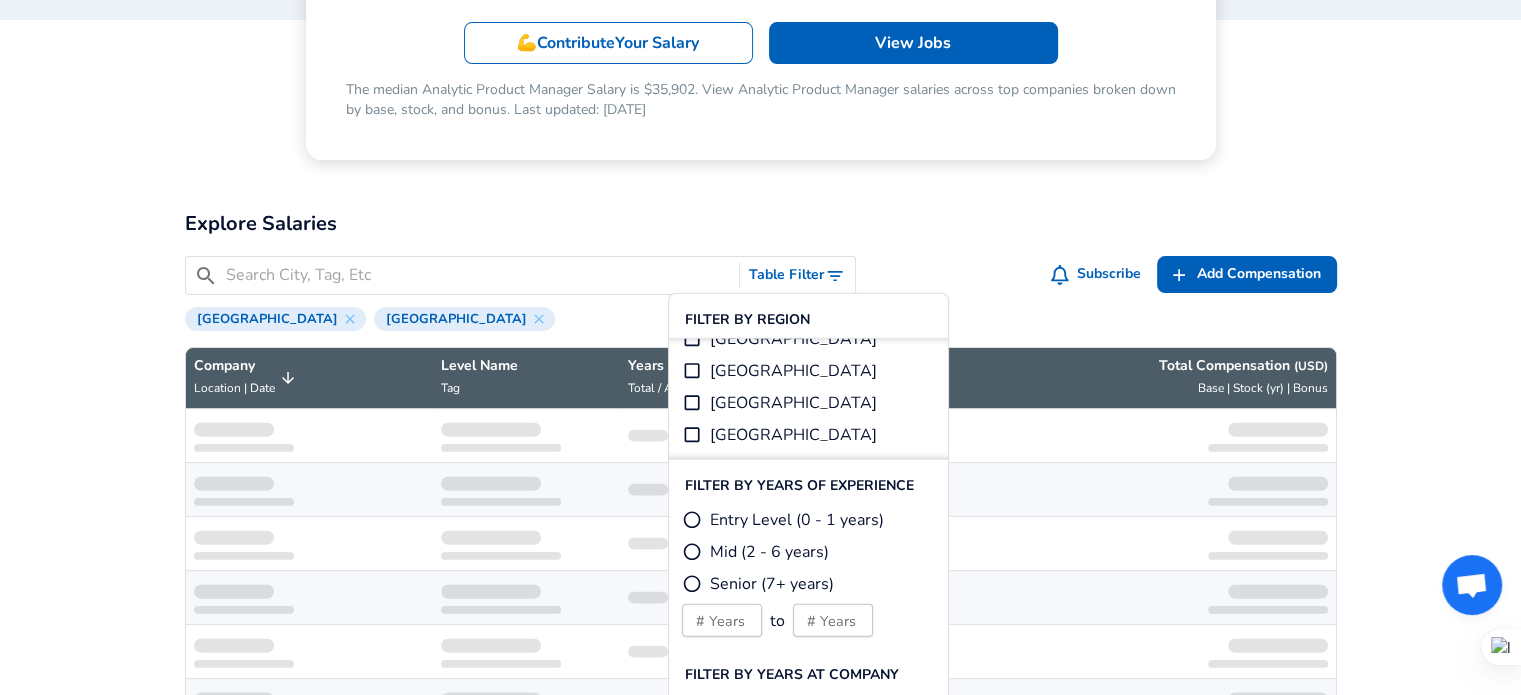 scroll, scrollTop: 0, scrollLeft: 0, axis: both 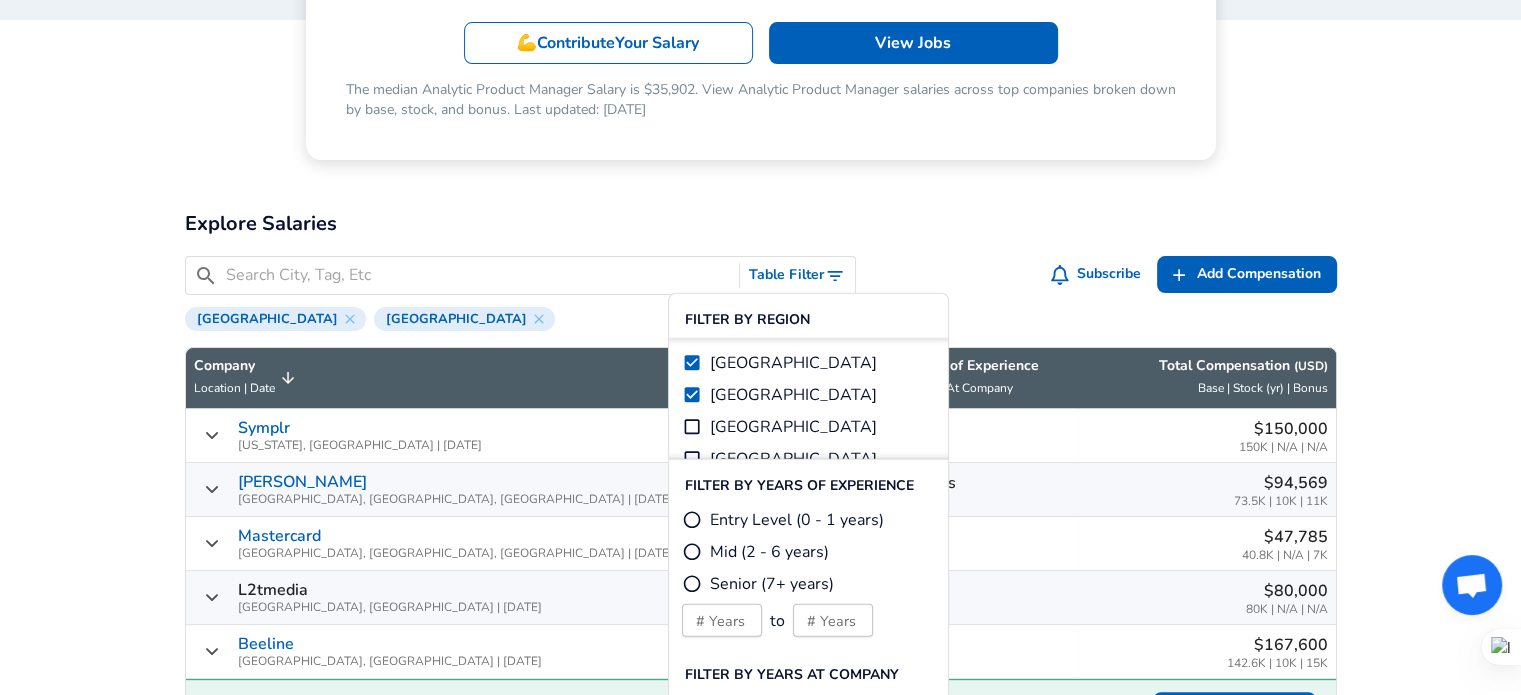 click on "[GEOGRAPHIC_DATA]" at bounding box center [692, 363] 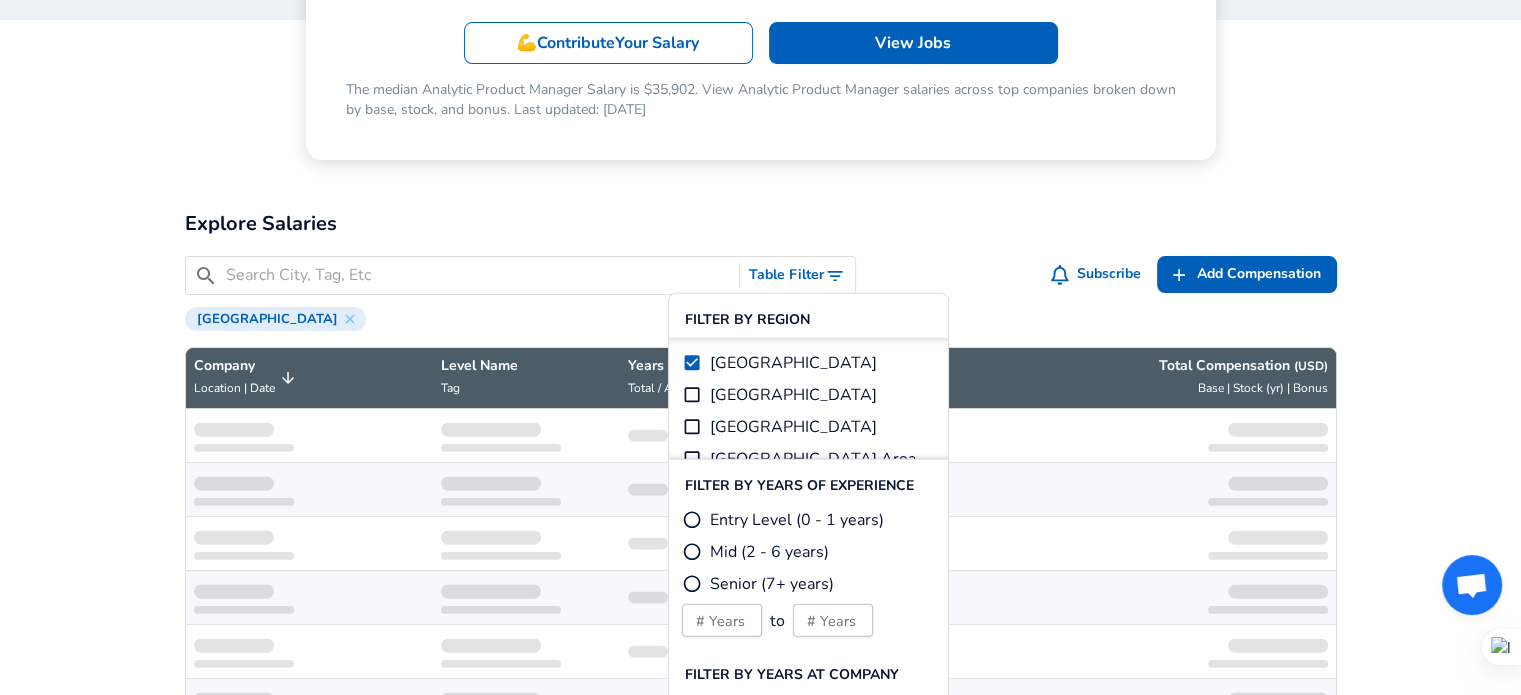 scroll, scrollTop: 0, scrollLeft: 0, axis: both 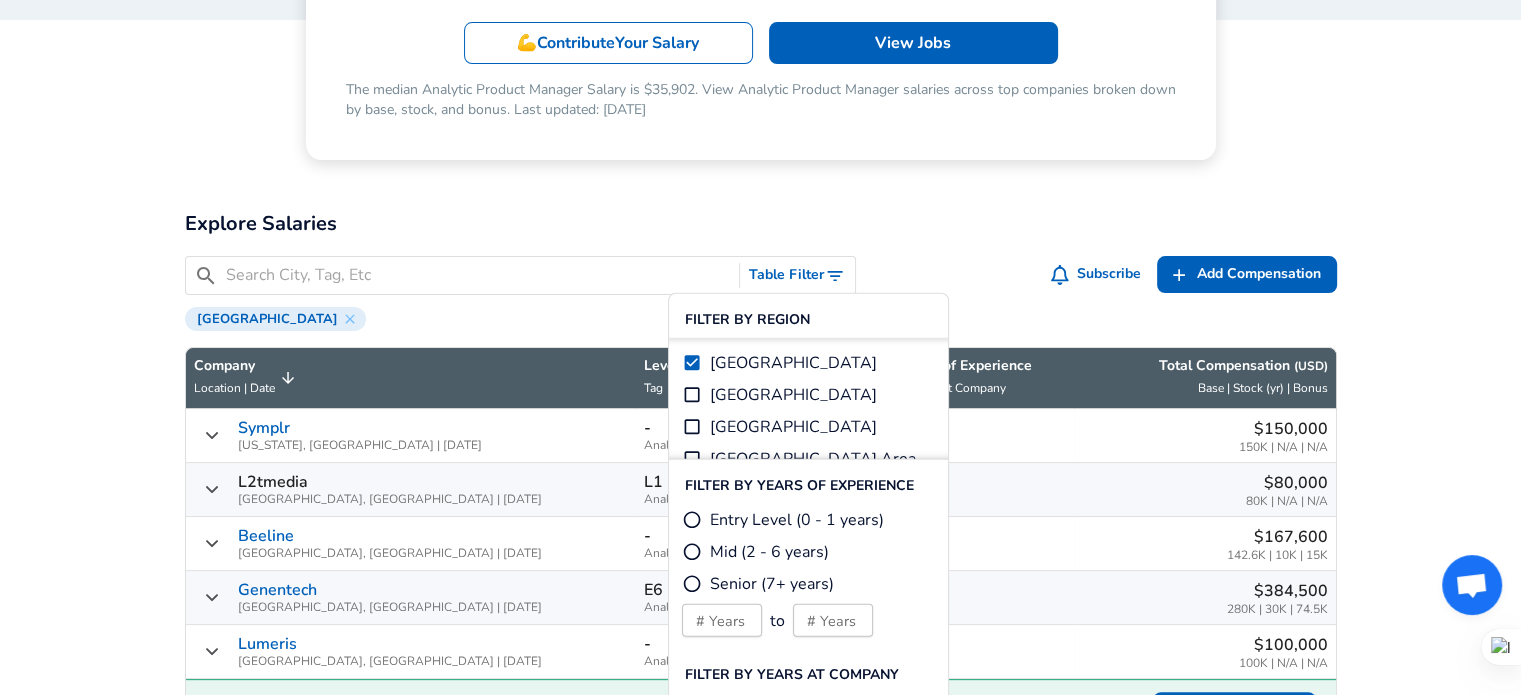 click on "For Employers $ USD / yr Change English ([GEOGRAPHIC_DATA]) Change Login Sign Up All Data By Location By Company By Title Salary Calculator Chart Visualizations Verified Salaries Internships Negotiation Support Compare Benefits Who's Hiring 2024 Pay Report Top Paying Companies Integrate Blog Press Google Software Engineer Product Manager [US_STATE][GEOGRAPHIC_DATA] Area Data Scientist View Individual Data Points   Levels FYI Logo Salaries 📂   All Data 🌎   By Location 🏢   By Company 🖋    By Title 🏭️    By Industry 📍   Salary Heatmap 📈   Chart Visualizations 🔥   Real-time Percentiles 🎓   Internships ❣️   Compare Benefits 🎬   2024 Pay Report 🏆   Top Paying Companies 💸   Calculate Meeting Cost #️⃣   Salary Calculator Contribute Add Salary Add Company Benefits Add Level Mapping Jobs Services Candidate Services 💵  Negotiation Coaching 📄  Resume Review 🎁  Gift a Resume Review For Employers Interactive Offers Real-time Percentiles  🔥 Compensation Benchmarking For Academic Research $18K" at bounding box center (760, 1428) 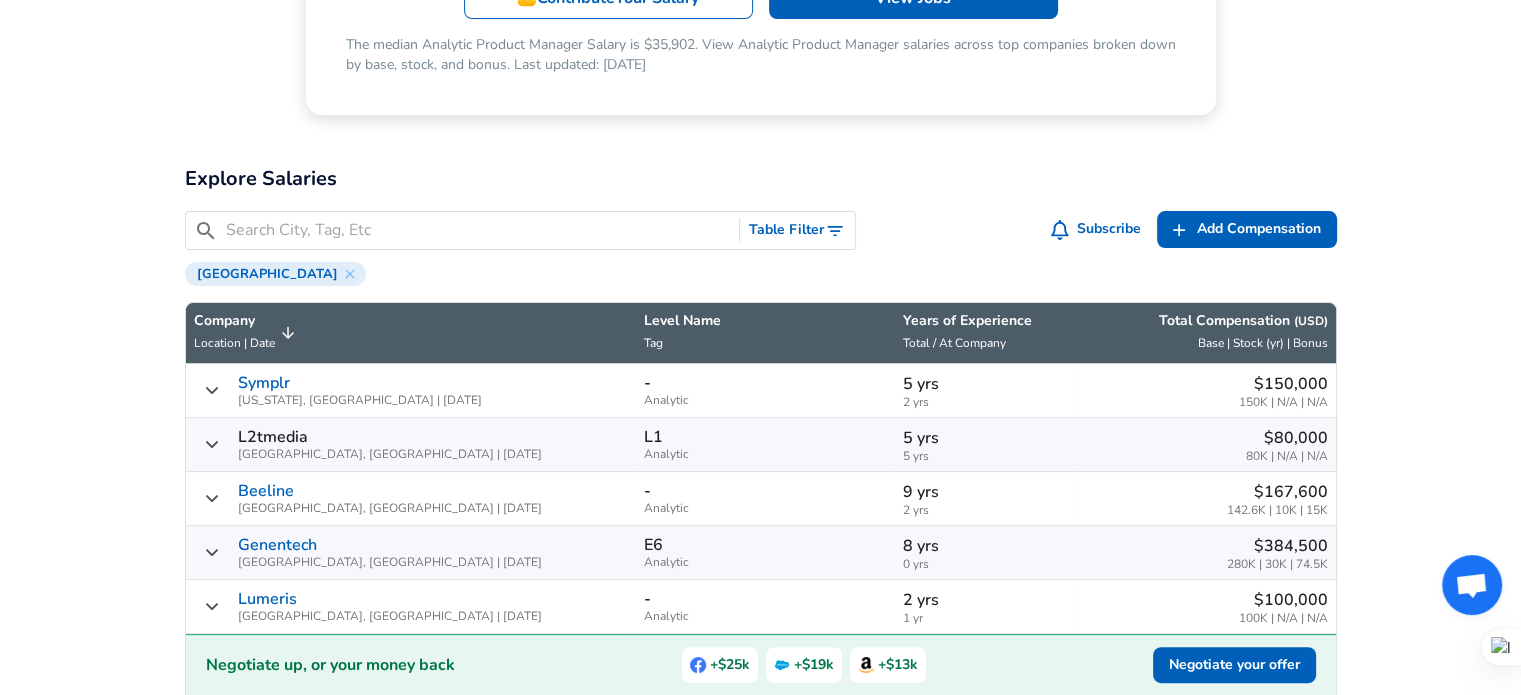 scroll, scrollTop: 484, scrollLeft: 0, axis: vertical 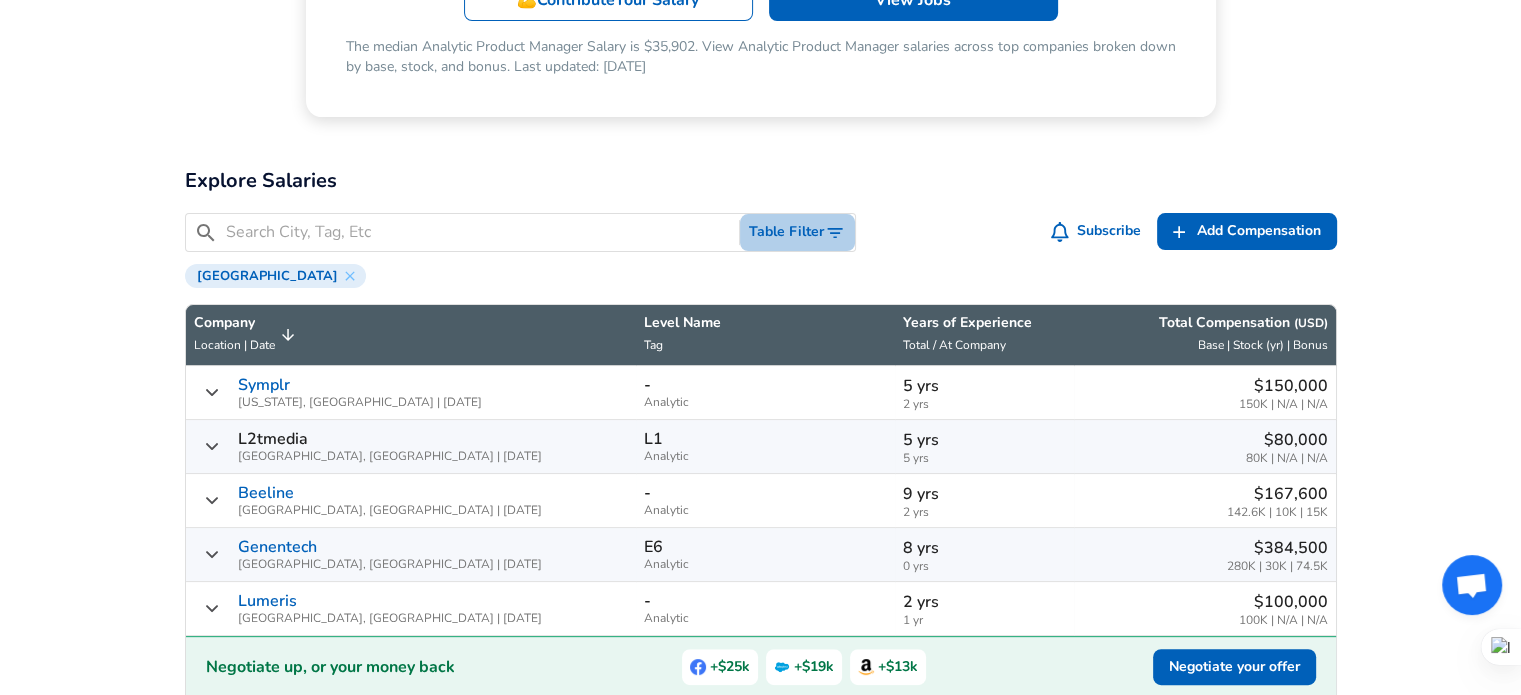 click on "Table Filter" at bounding box center (797, 232) 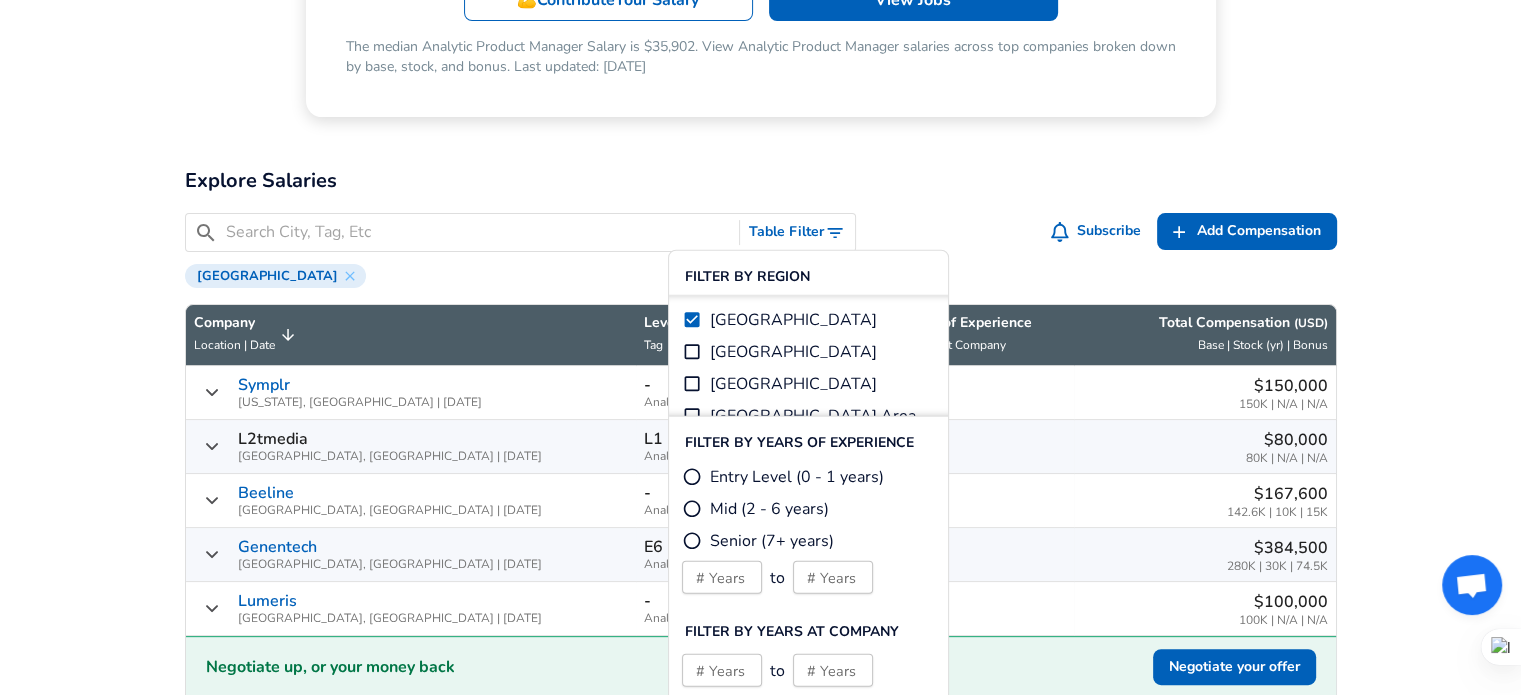 click on "Entry Level (0 - 1 years)" at bounding box center (692, 477) 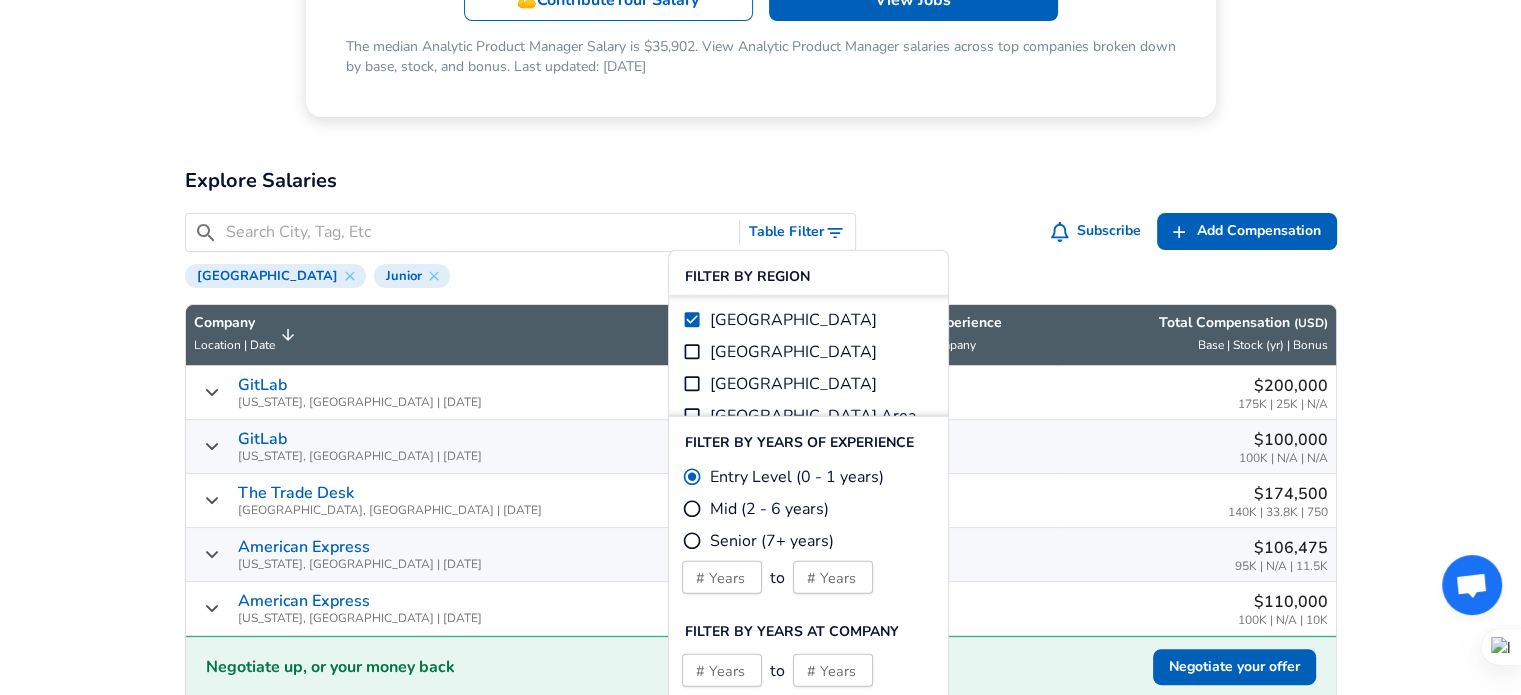 click on "For Employers $ USD / yr Change English ([GEOGRAPHIC_DATA]) Change Login Sign Up All Data By Location By Company By Title Salary Calculator Chart Visualizations Verified Salaries Internships Negotiation Support Compare Benefits Who's Hiring 2024 Pay Report Top Paying Companies Integrate Blog Press Google Software Engineer Product Manager [US_STATE][GEOGRAPHIC_DATA] Area Data Scientist View Individual Data Points   Levels FYI Logo Salaries 📂   All Data 🌎   By Location 🏢   By Company 🖋    By Title 🏭️    By Industry 📍   Salary Heatmap 📈   Chart Visualizations 🔥   Real-time Percentiles 🎓   Internships ❣️   Compare Benefits 🎬   2024 Pay Report 🏆   Top Paying Companies 💸   Calculate Meeting Cost #️⃣   Salary Calculator Contribute Add Salary Add Company Benefits Add Level Mapping Jobs Services Candidate Services 💵  Negotiation Coaching 📄  Resume Review 🎁  Gift a Resume Review For Employers Interactive Offers Real-time Percentiles  🔥 Compensation Benchmarking For Academic Research $18K" at bounding box center (760, 1412) 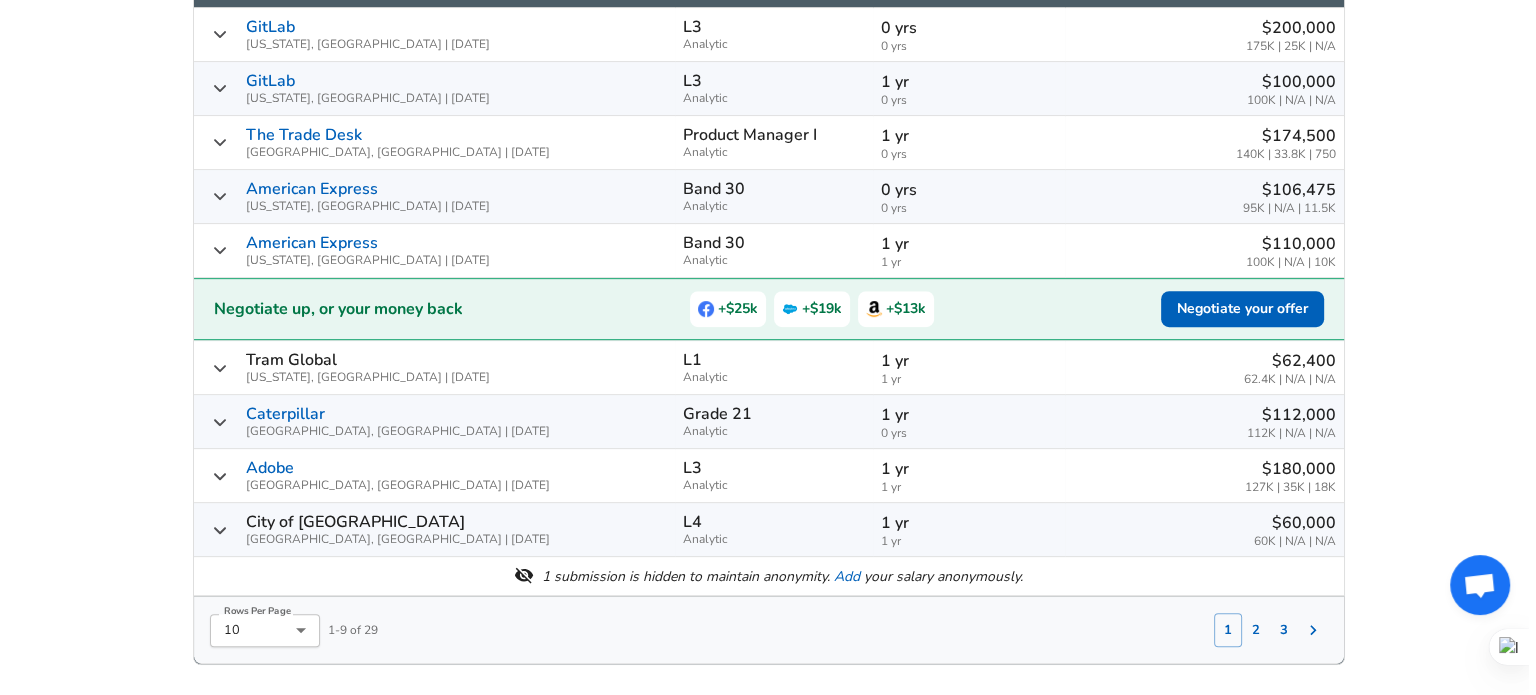 scroll, scrollTop: 844, scrollLeft: 0, axis: vertical 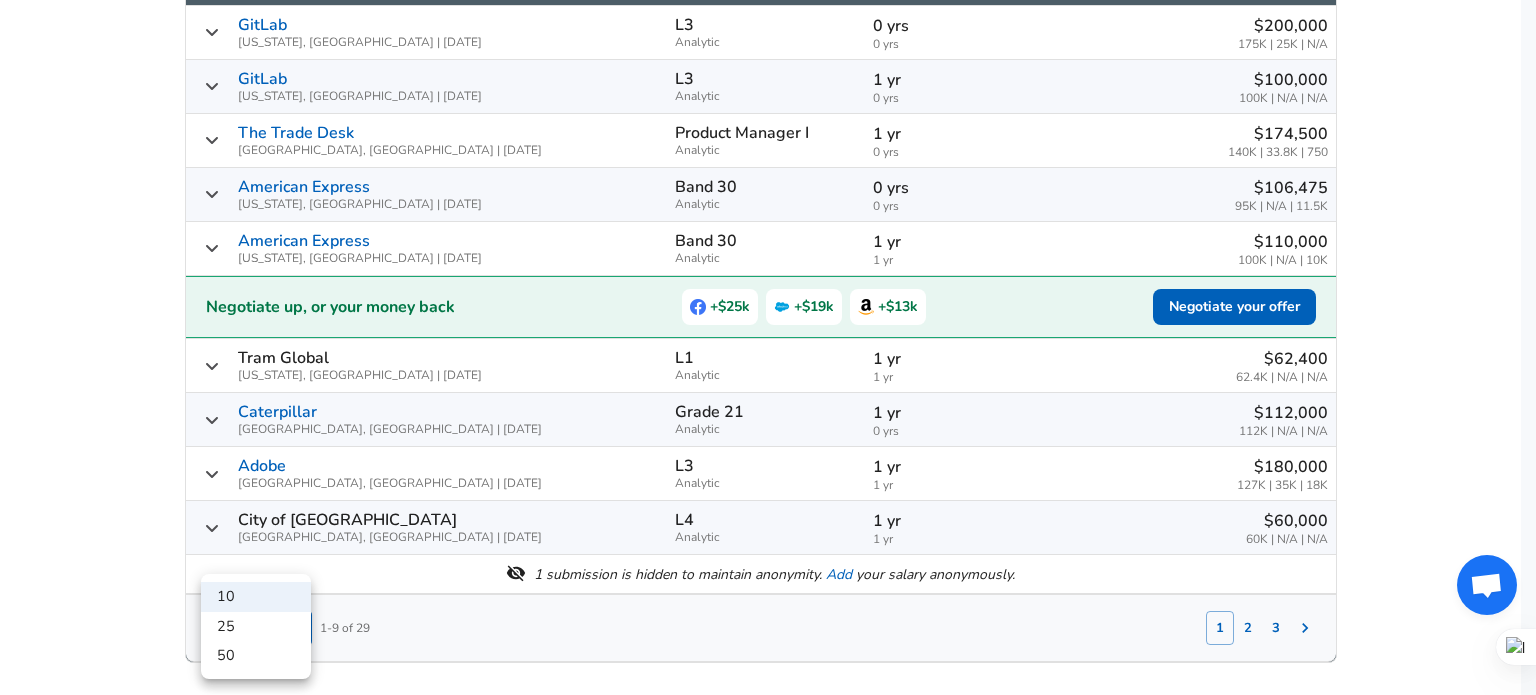 click on "For Employers $ USD / yr Change English ([GEOGRAPHIC_DATA]) Change Login Sign Up All Data By Location By Company By Title Salary Calculator Chart Visualizations Verified Salaries Internships Negotiation Support Compare Benefits Who's Hiring 2024 Pay Report Top Paying Companies Integrate Blog Press Google Software Engineer Product Manager [US_STATE][GEOGRAPHIC_DATA] Area Data Scientist View Individual Data Points   Levels FYI Logo Salaries 📂   All Data 🌎   By Location 🏢   By Company 🖋    By Title 🏭️    By Industry 📍   Salary Heatmap 📈   Chart Visualizations 🔥   Real-time Percentiles 🎓   Internships ❣️   Compare Benefits 🎬   2024 Pay Report 🏆   Top Paying Companies 💸   Calculate Meeting Cost #️⃣   Salary Calculator Contribute Add Salary Add Company Benefits Add Level Mapping Jobs Services Candidate Services 💵  Negotiation Coaching 📄  Resume Review 🎁  Gift a Resume Review For Employers Interactive Offers Real-time Percentiles  🔥 Compensation Benchmarking For Academic Research $18K" at bounding box center (768, -497) 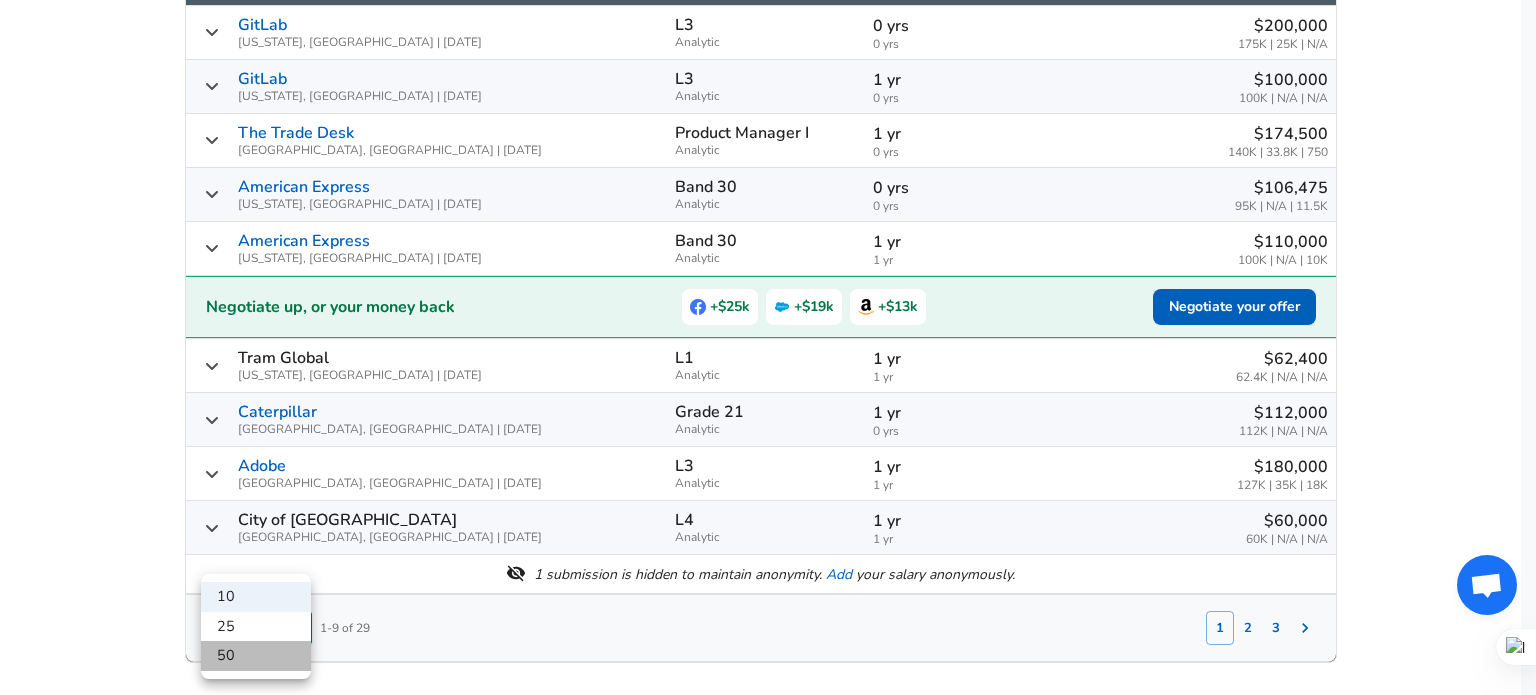 click on "50" at bounding box center (256, 656) 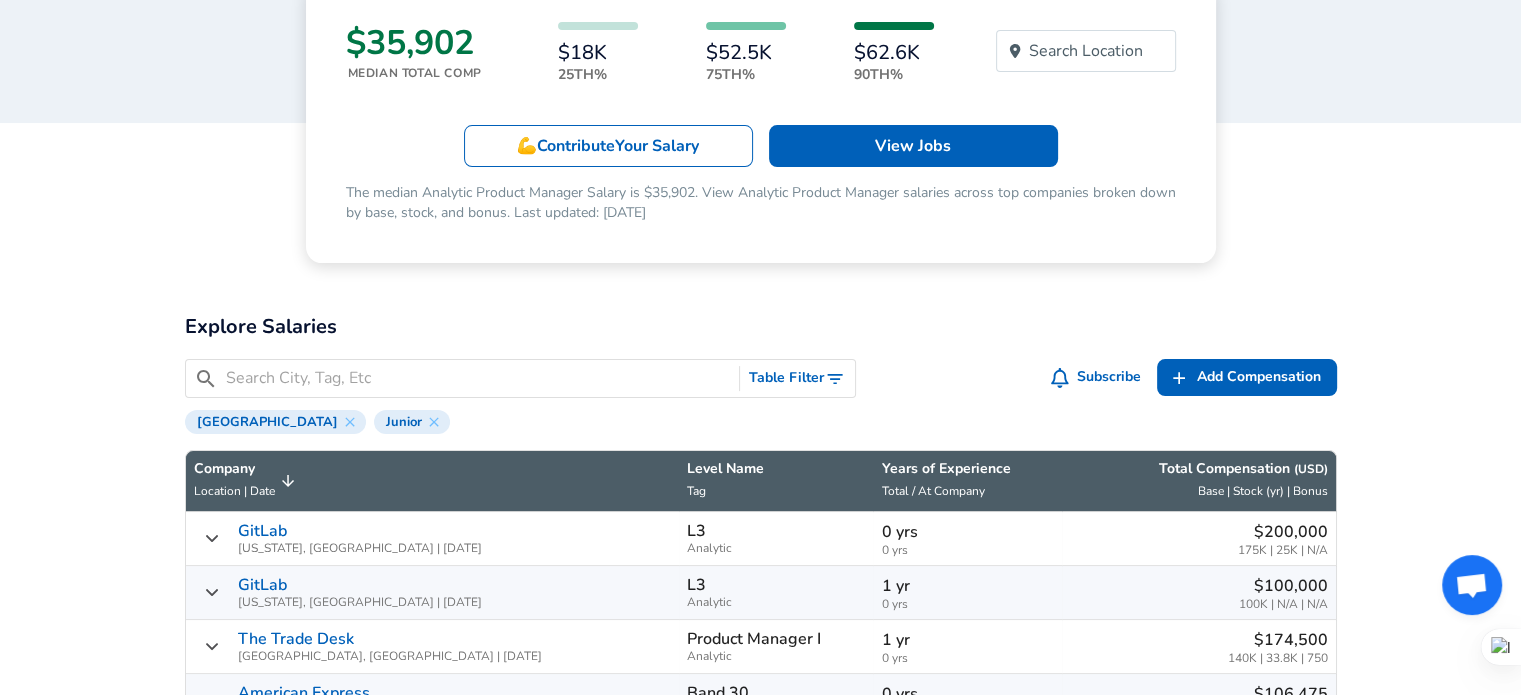 scroll, scrollTop: 0, scrollLeft: 0, axis: both 